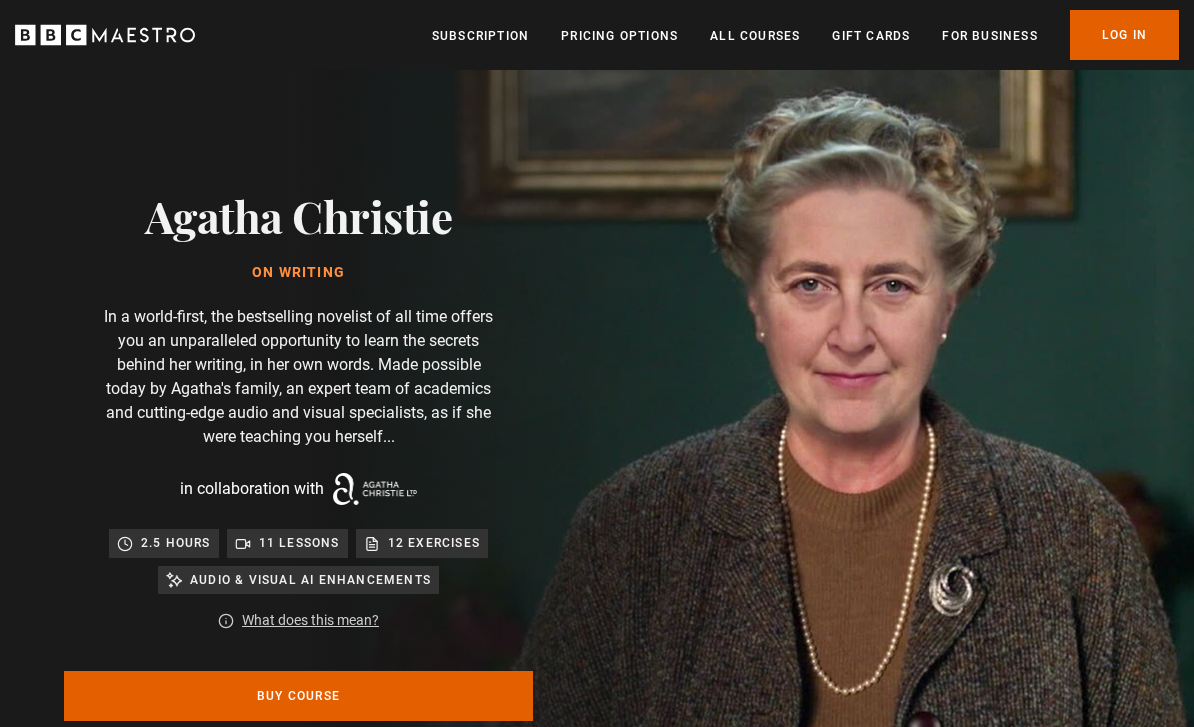 scroll, scrollTop: 0, scrollLeft: 0, axis: both 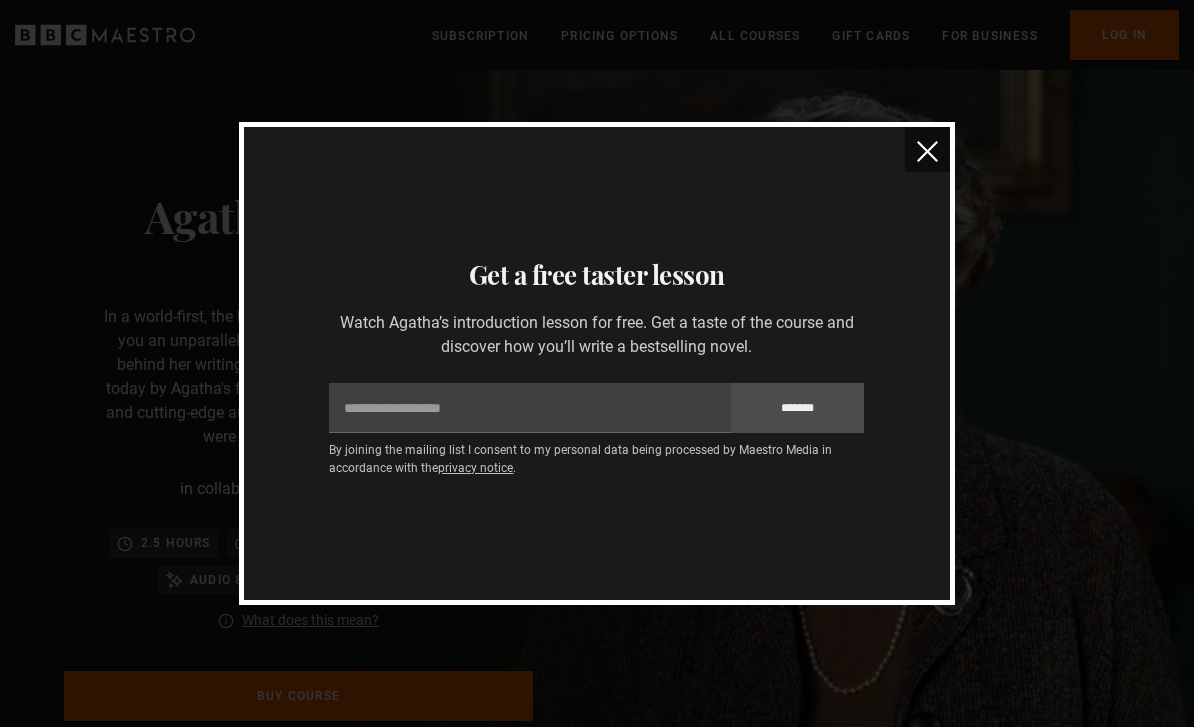 click at bounding box center [927, 151] 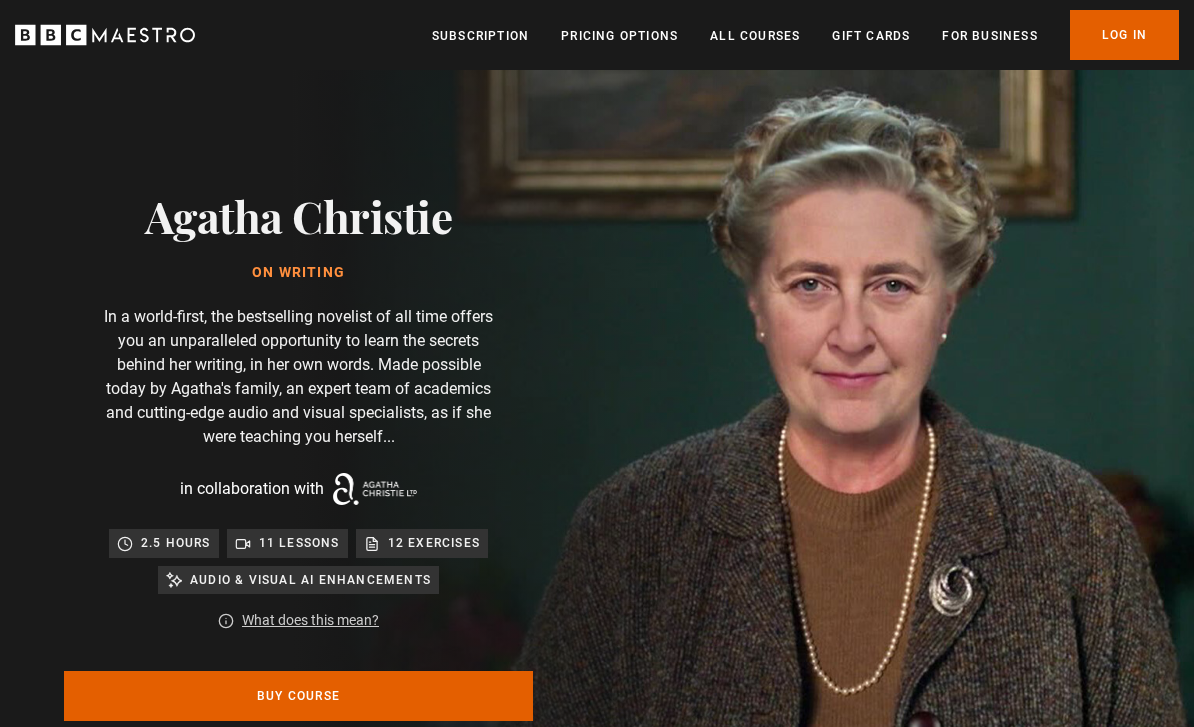 click on "Log In" at bounding box center [1124, 35] 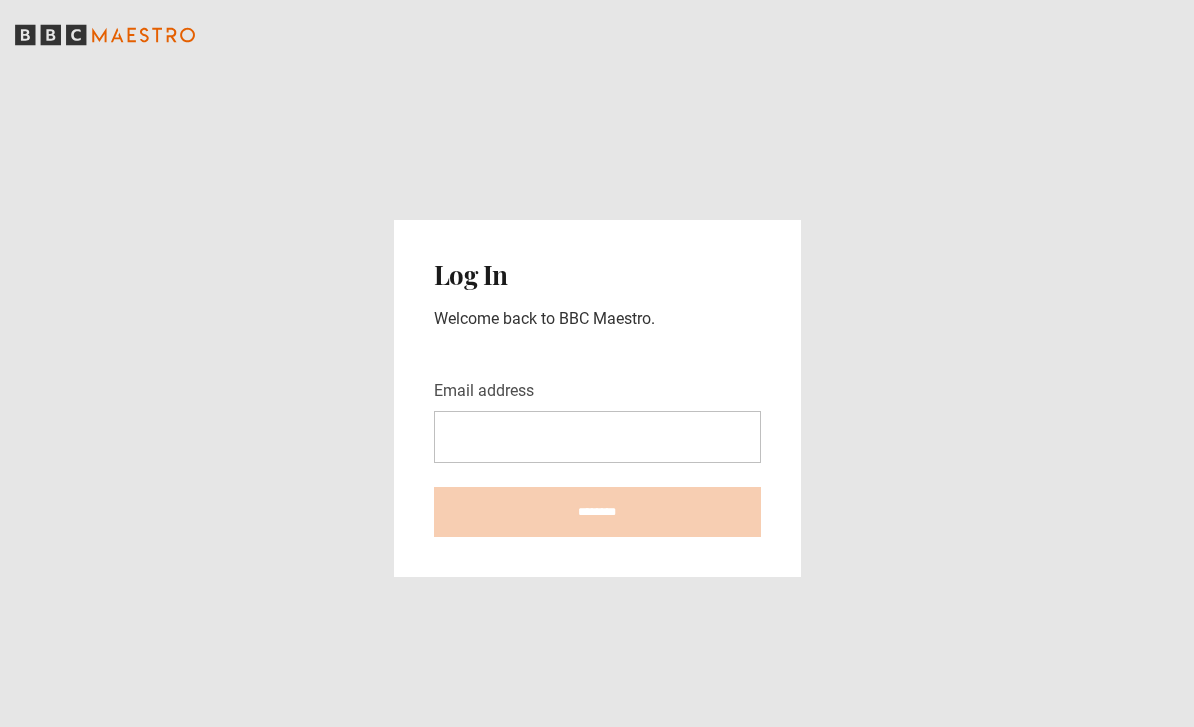 scroll, scrollTop: 277, scrollLeft: 0, axis: vertical 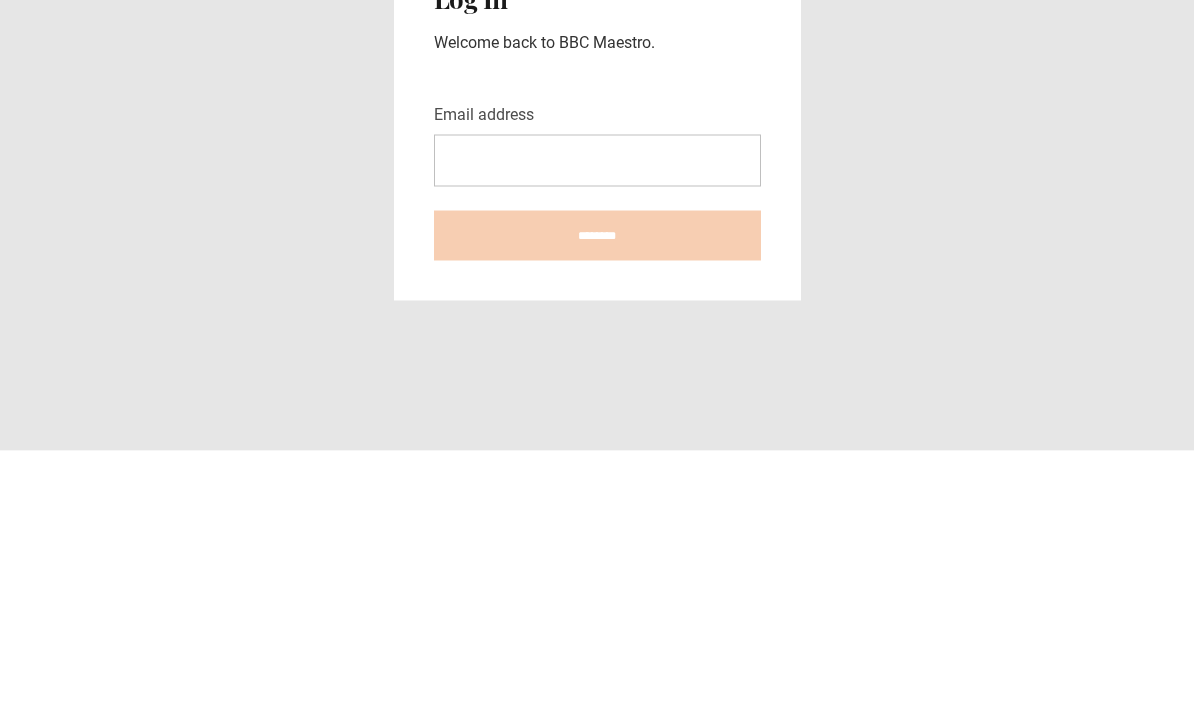 click on "Email address" at bounding box center (597, 437) 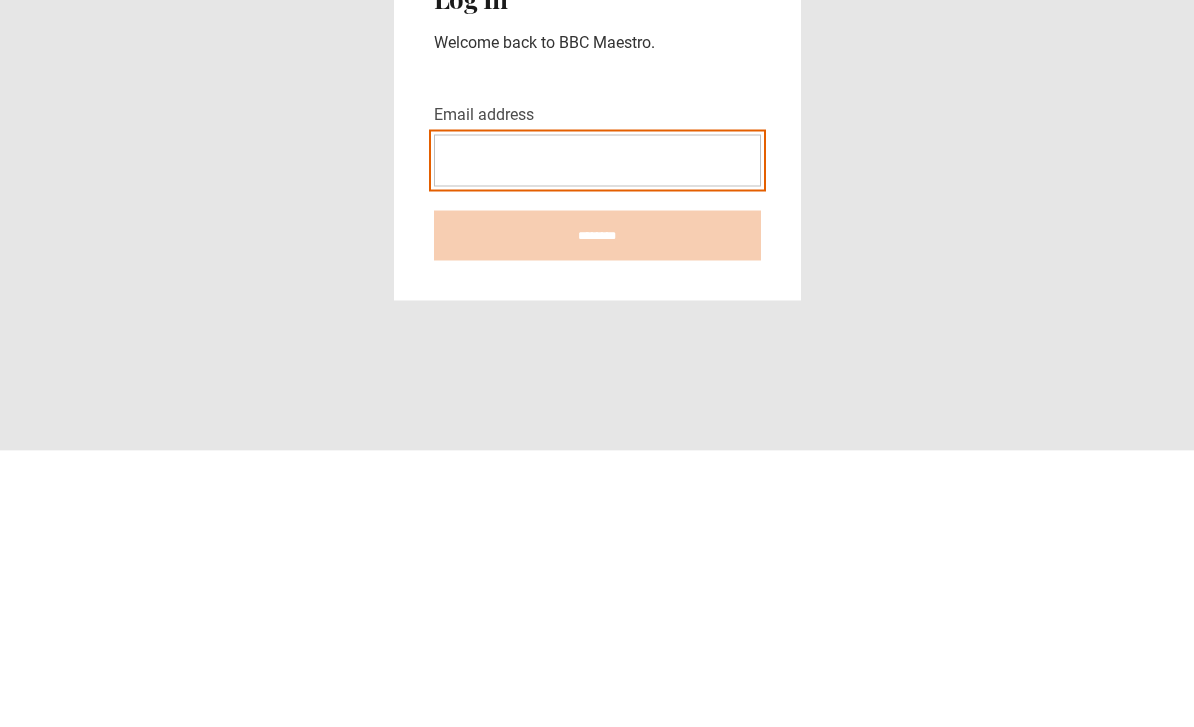 type on "**********" 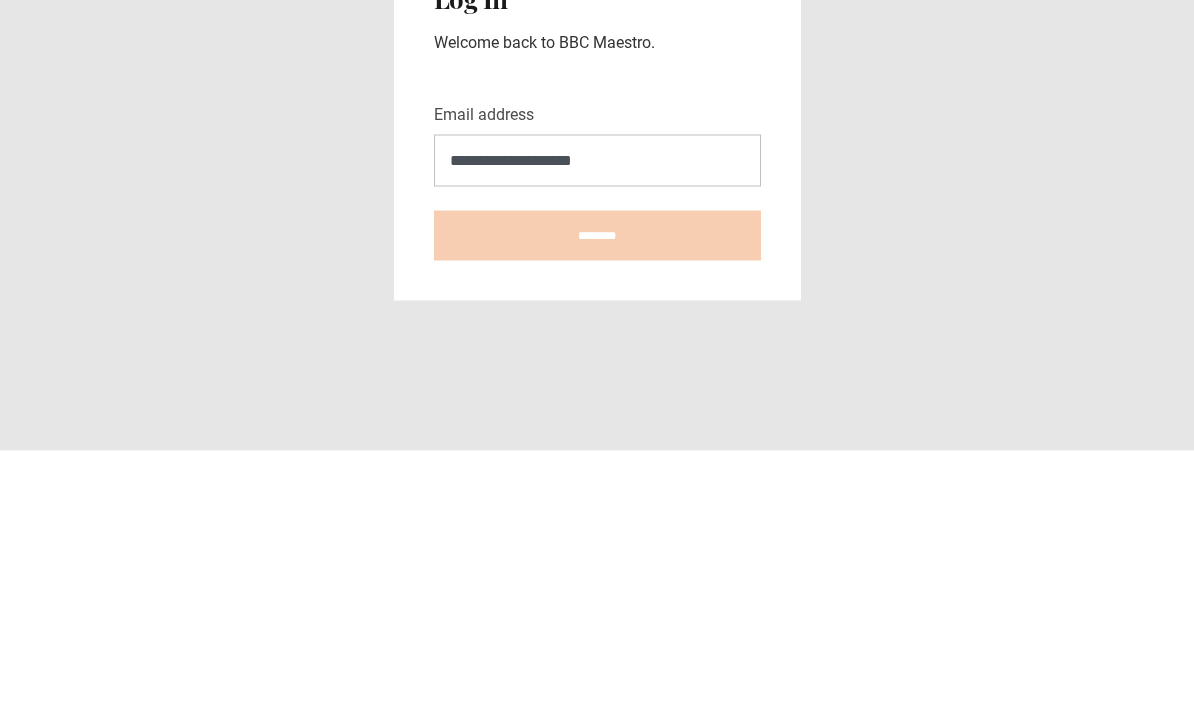 click on "********" at bounding box center (597, 512) 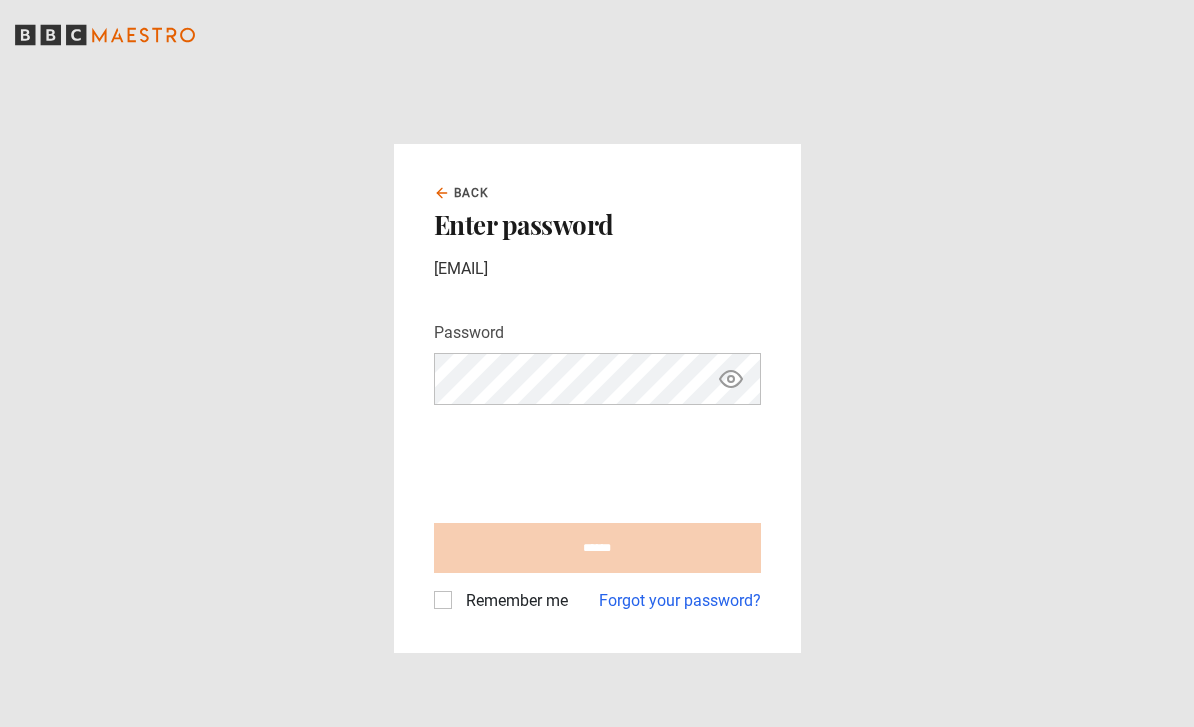 scroll, scrollTop: 0, scrollLeft: 0, axis: both 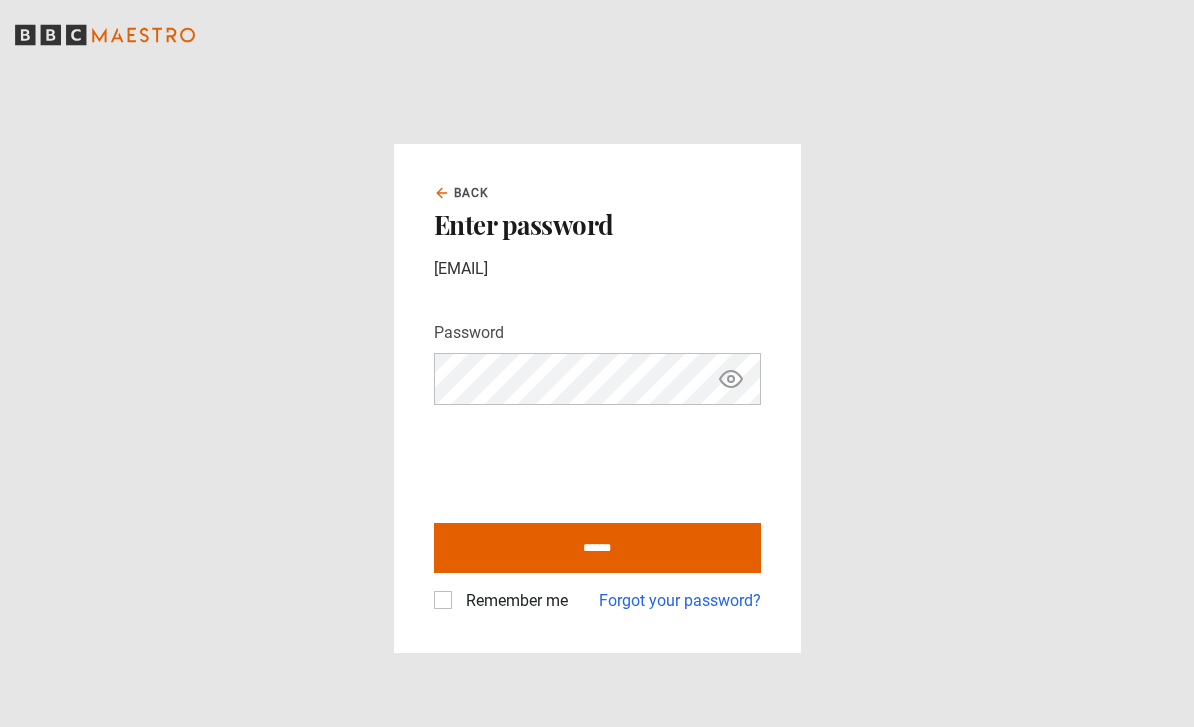 click on "******" at bounding box center (597, 548) 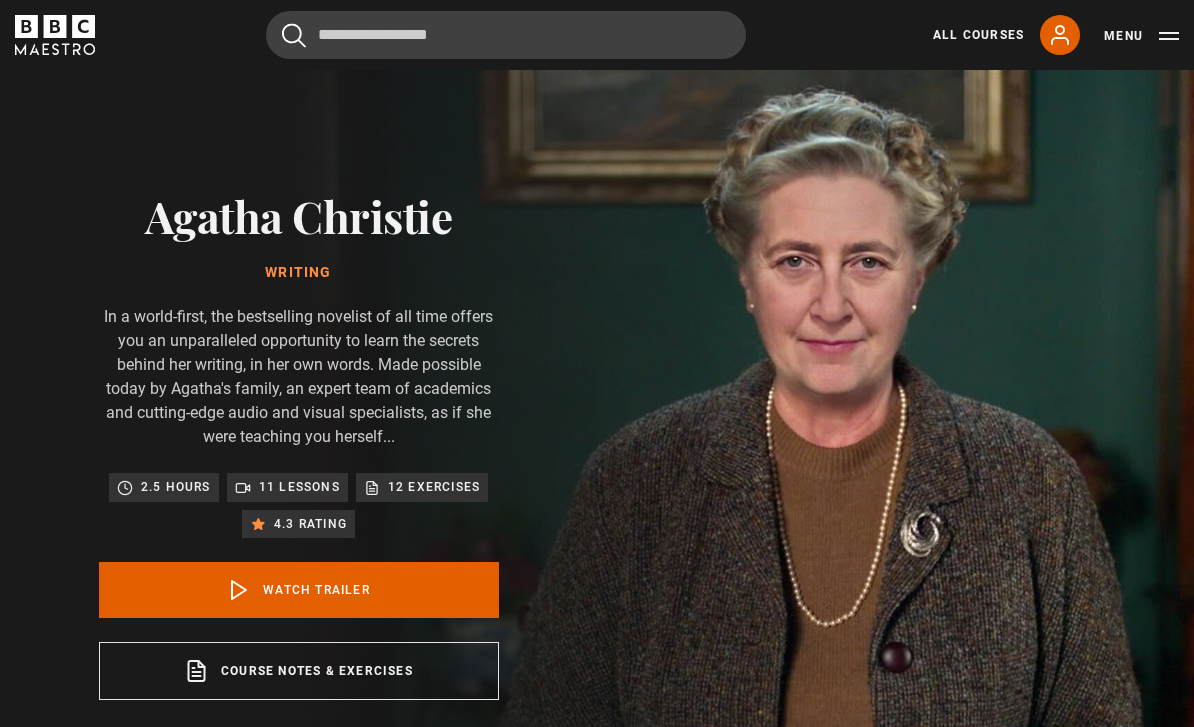 scroll, scrollTop: 0, scrollLeft: 0, axis: both 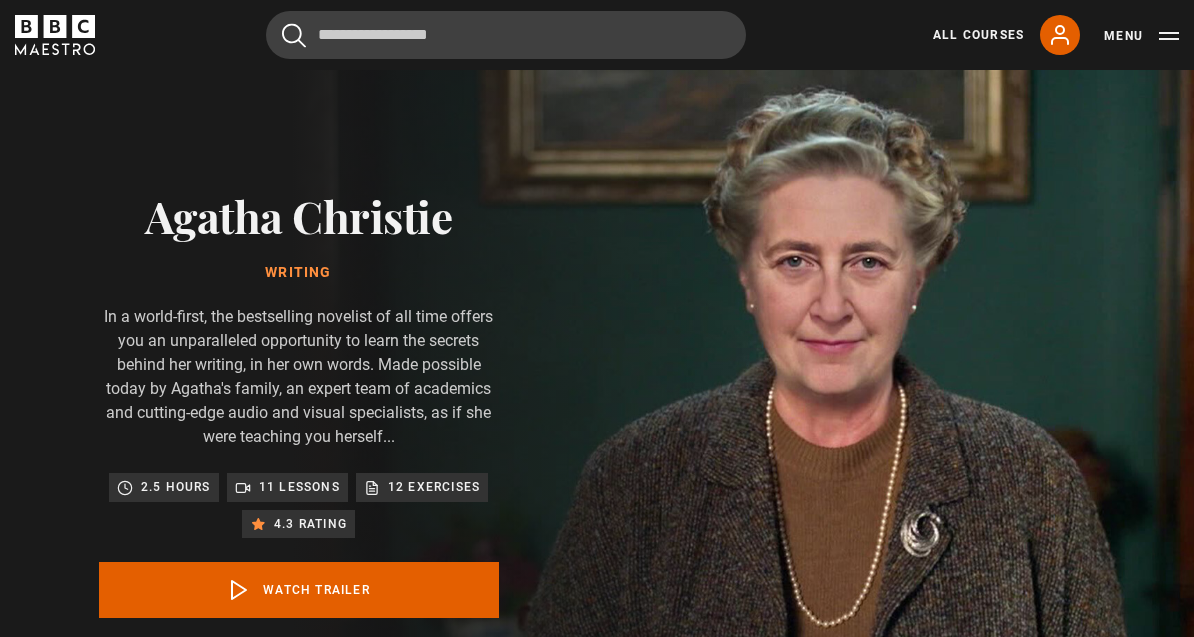 click on "All Courses" at bounding box center (978, 35) 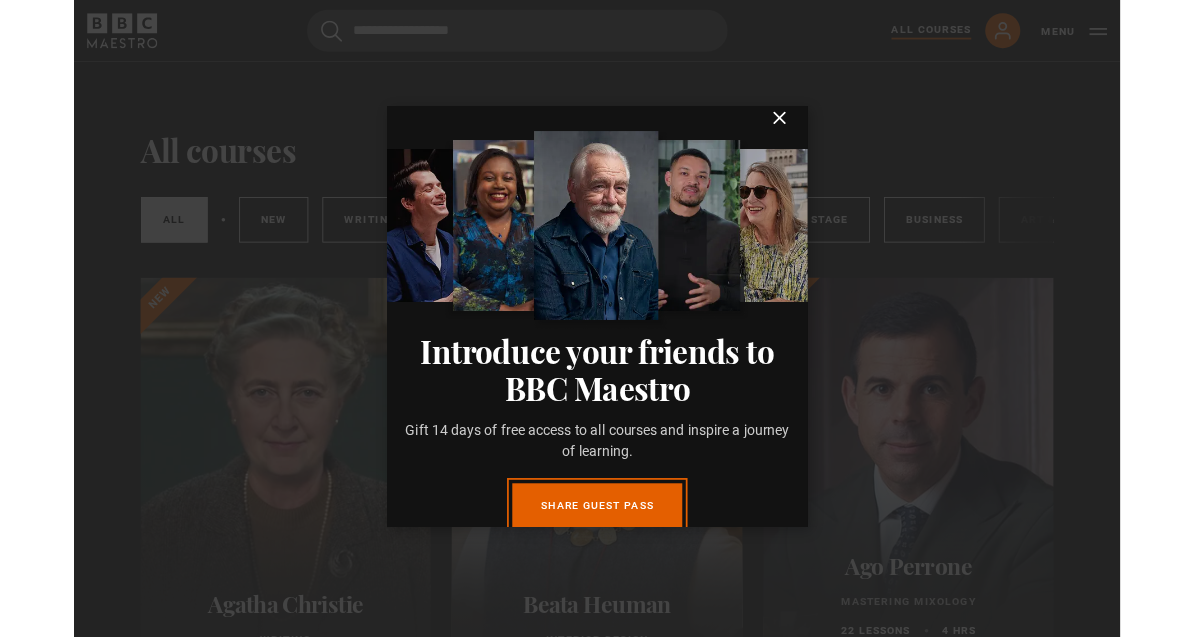 scroll, scrollTop: 0, scrollLeft: 0, axis: both 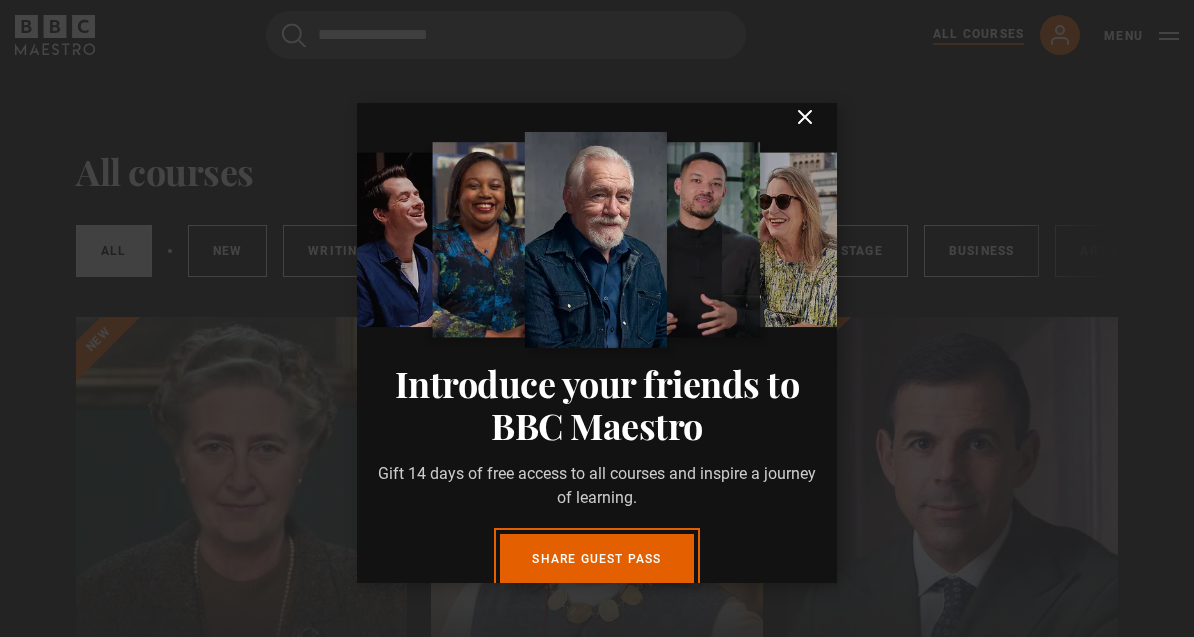 click 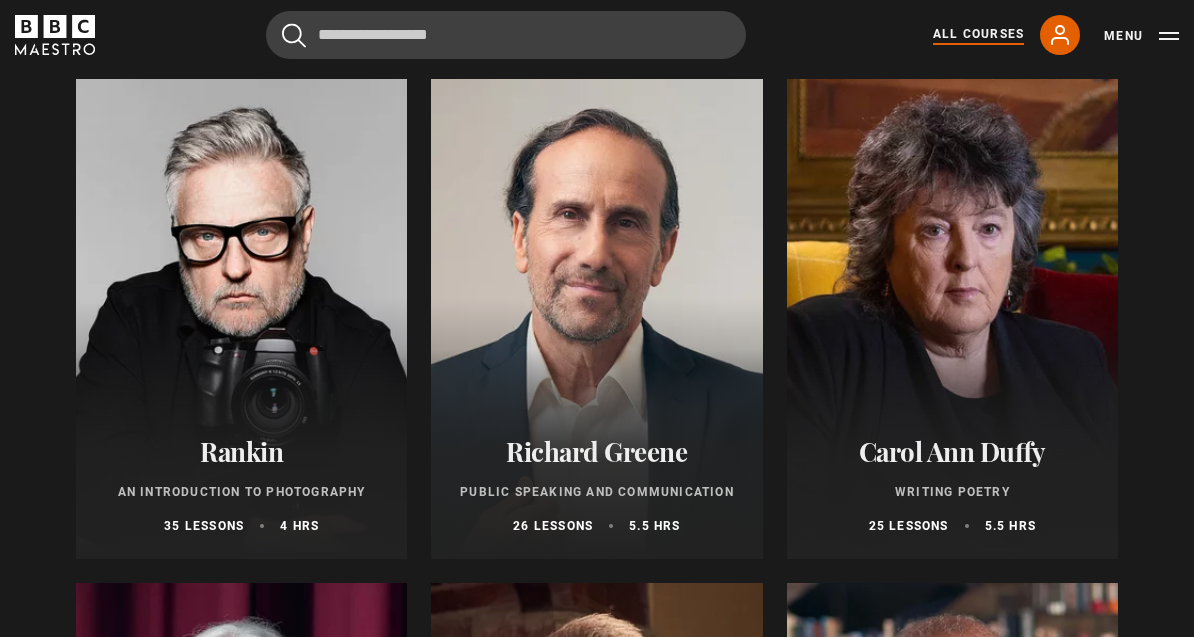 scroll, scrollTop: 4271, scrollLeft: 0, axis: vertical 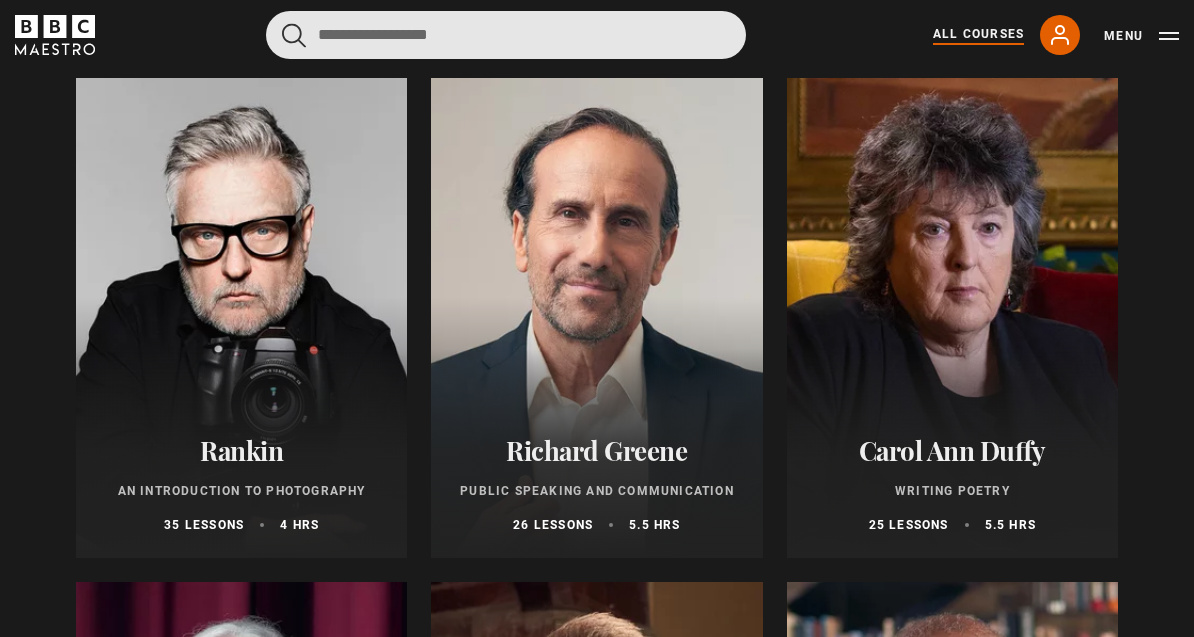 click at bounding box center (506, 35) 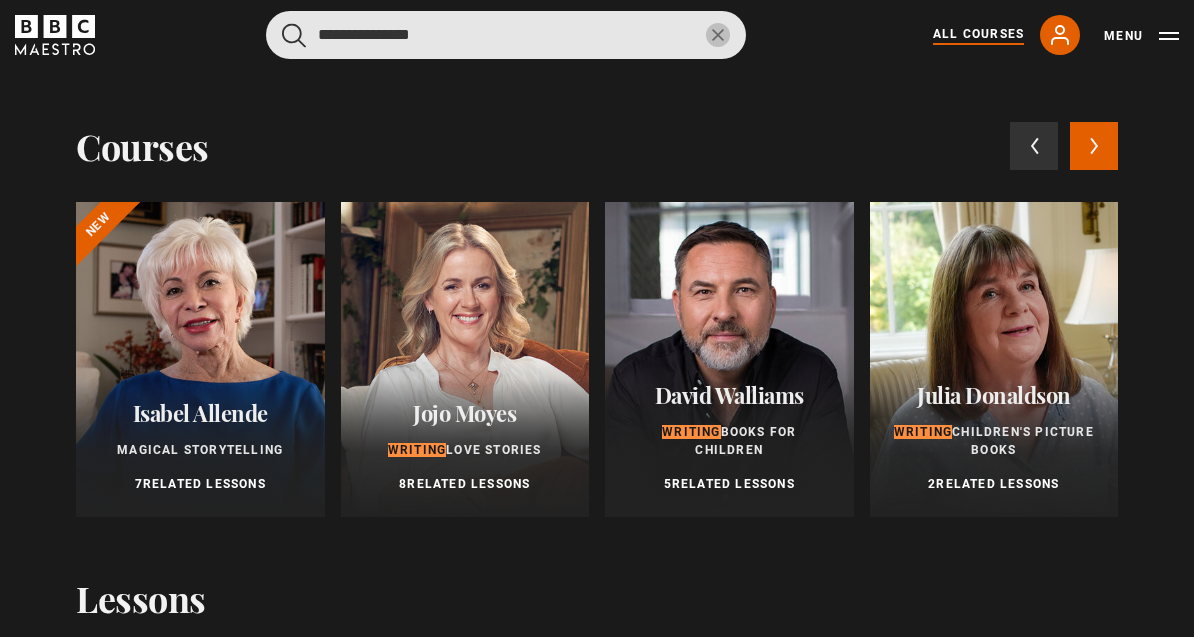 click at bounding box center (294, 35) 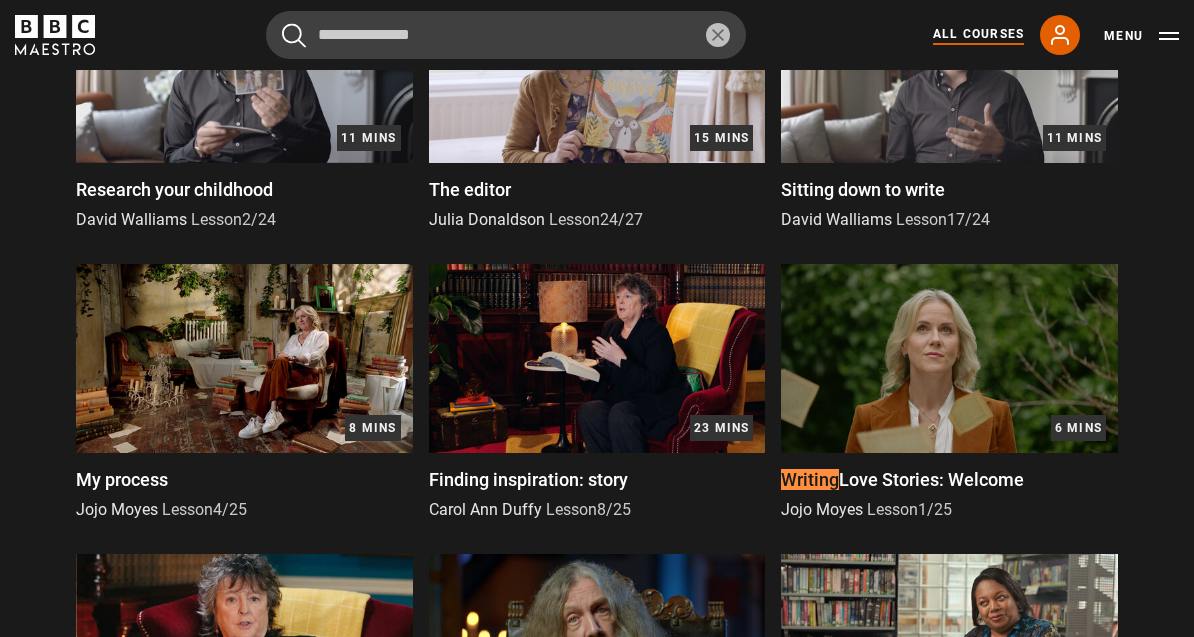 scroll, scrollTop: 959, scrollLeft: 0, axis: vertical 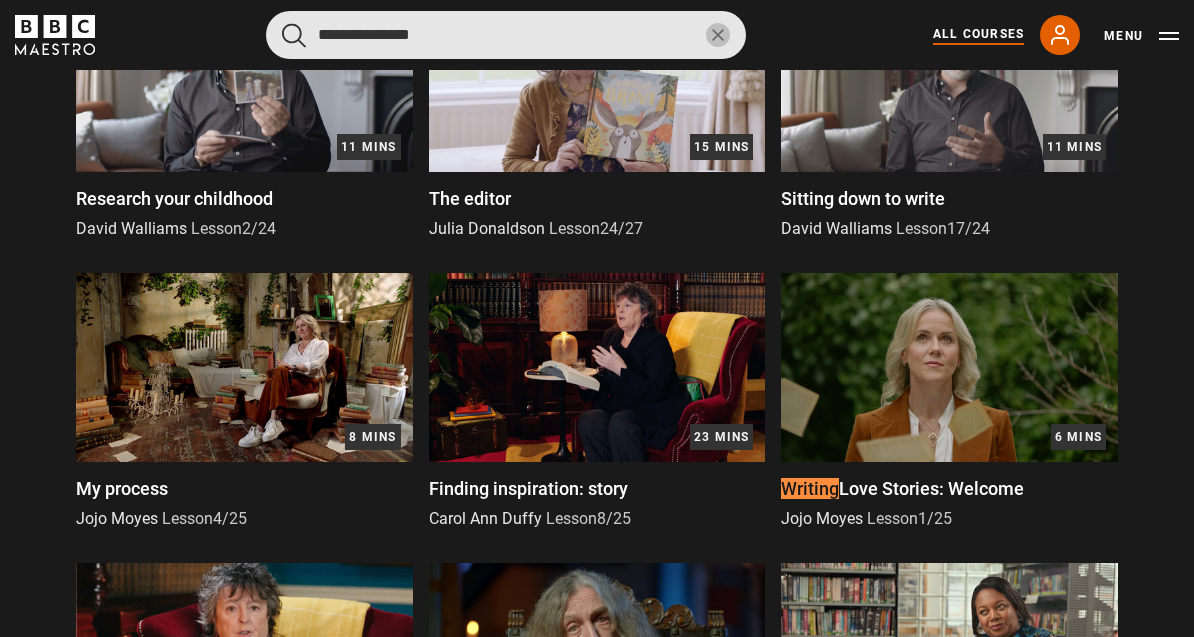 click on "**********" at bounding box center (506, 35) 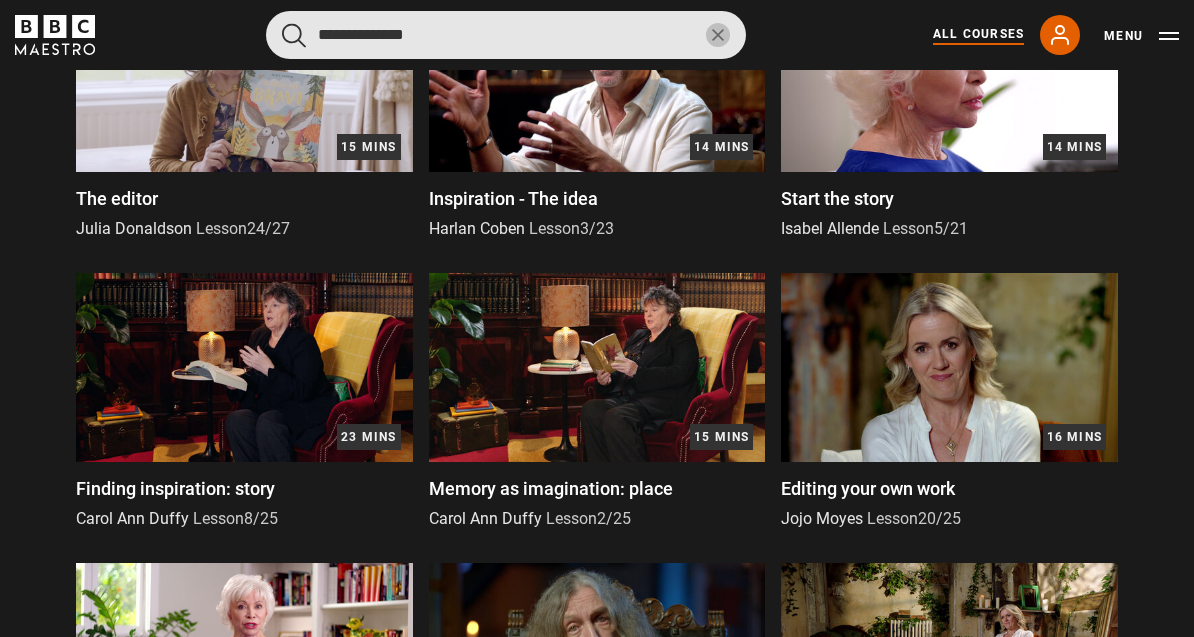 type on "**********" 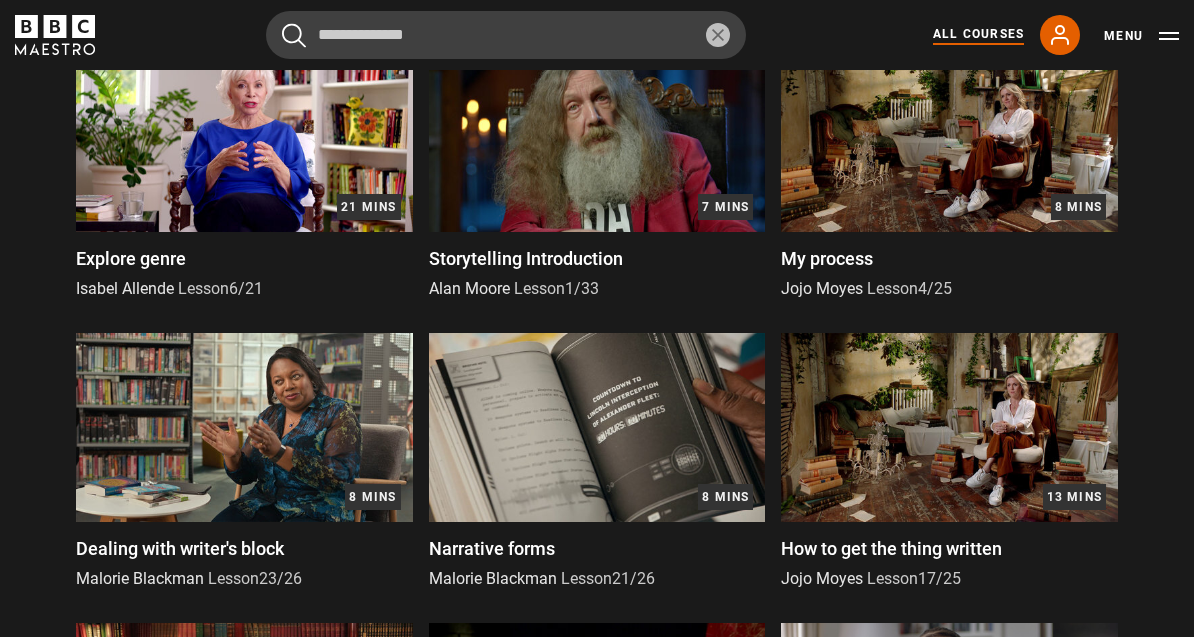 scroll, scrollTop: 1502, scrollLeft: 0, axis: vertical 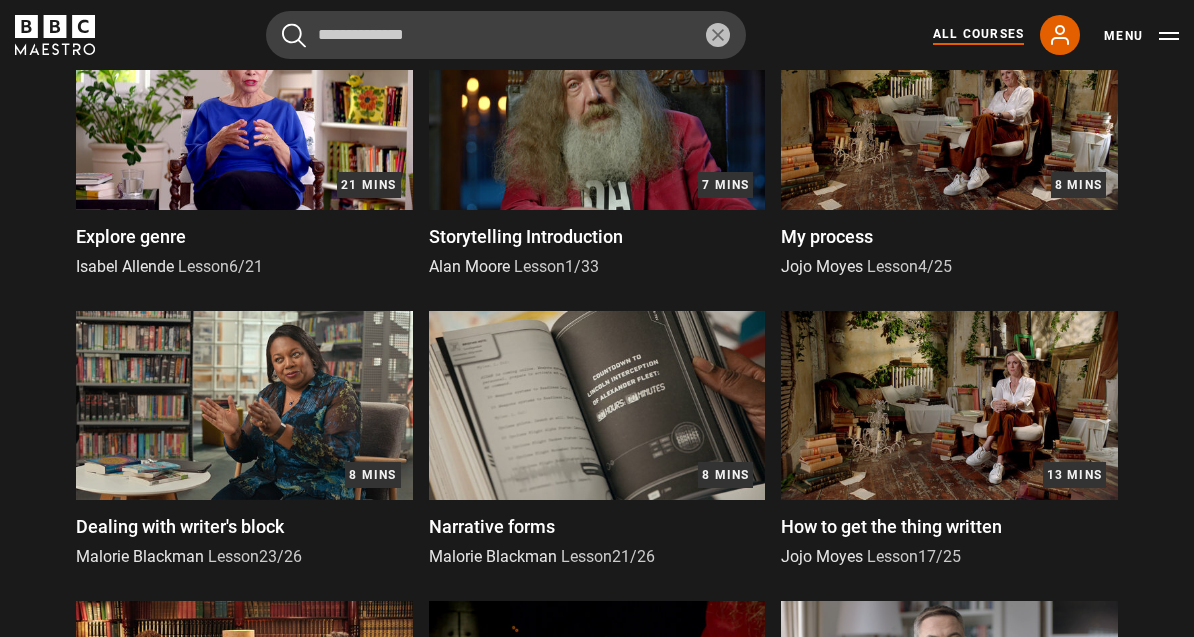 click at bounding box center [597, 405] 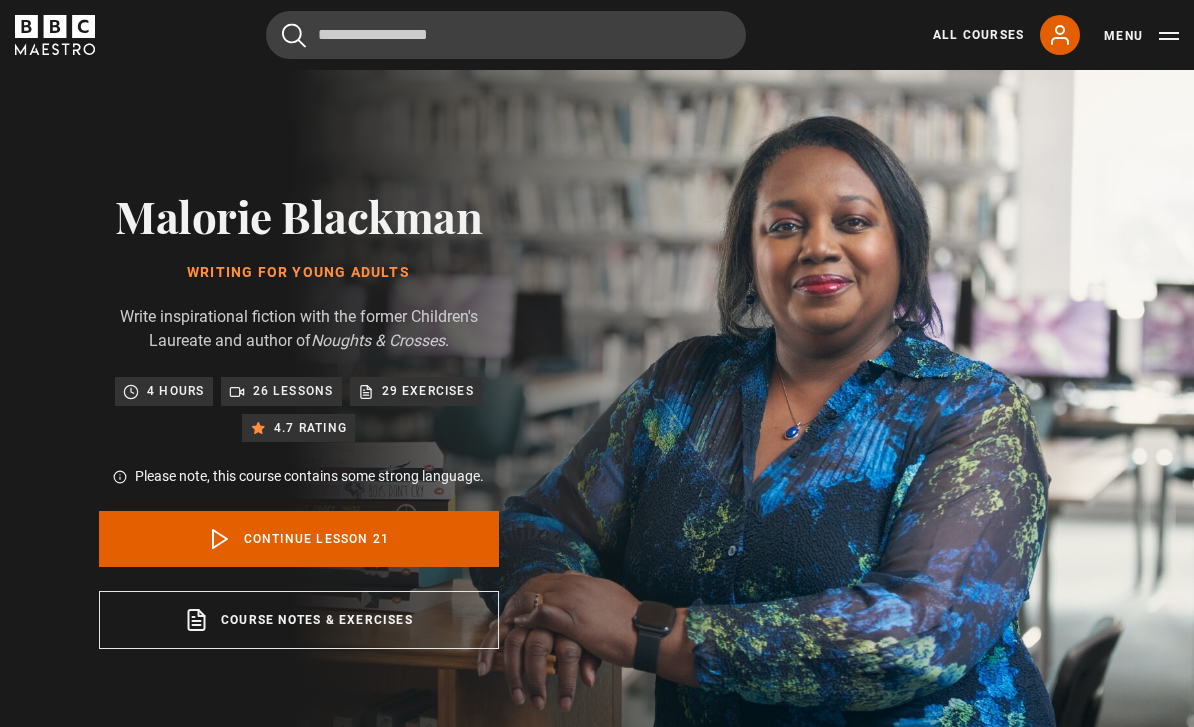 scroll, scrollTop: 801, scrollLeft: 0, axis: vertical 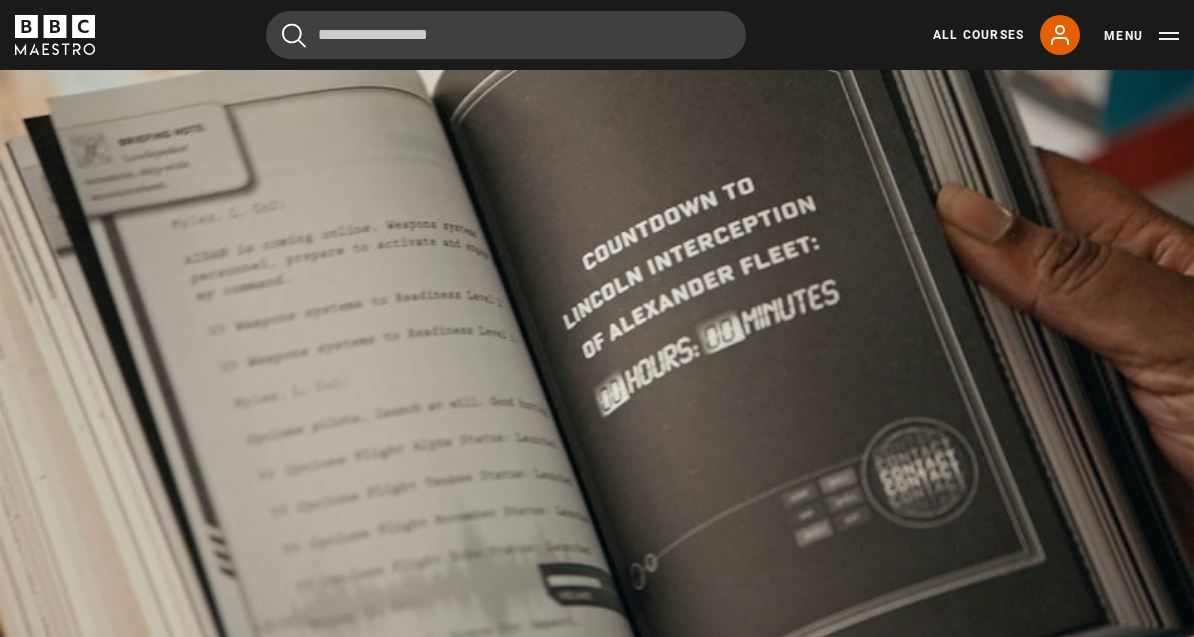 click on "Video Player is loading. Play Lesson Narrative forms 10s Skip Back 10 seconds Pause 10s Skip Forward 10 seconds Loaded :  61.99% Pause Mute Current Time  4:25 - Duration  8:28
Malorie Blackman
Lesson 21
Narrative forms
1x Playback Rate 2x 1.5x 1x , selected 0.5x Captions captions off , selected English  Captions This is a modal window.
Lesson Completed
Up next
The craft and art of writing
Cancel
Do you want to save this lesson?
Save lesson" at bounding box center (597, 359) 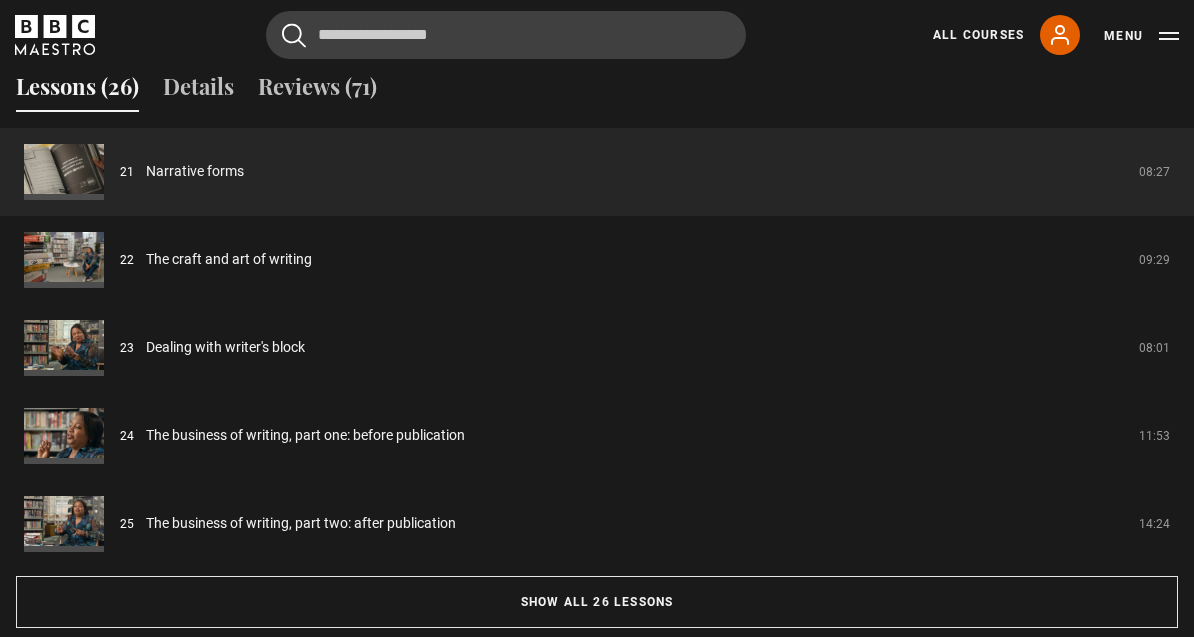 scroll, scrollTop: 1672, scrollLeft: 0, axis: vertical 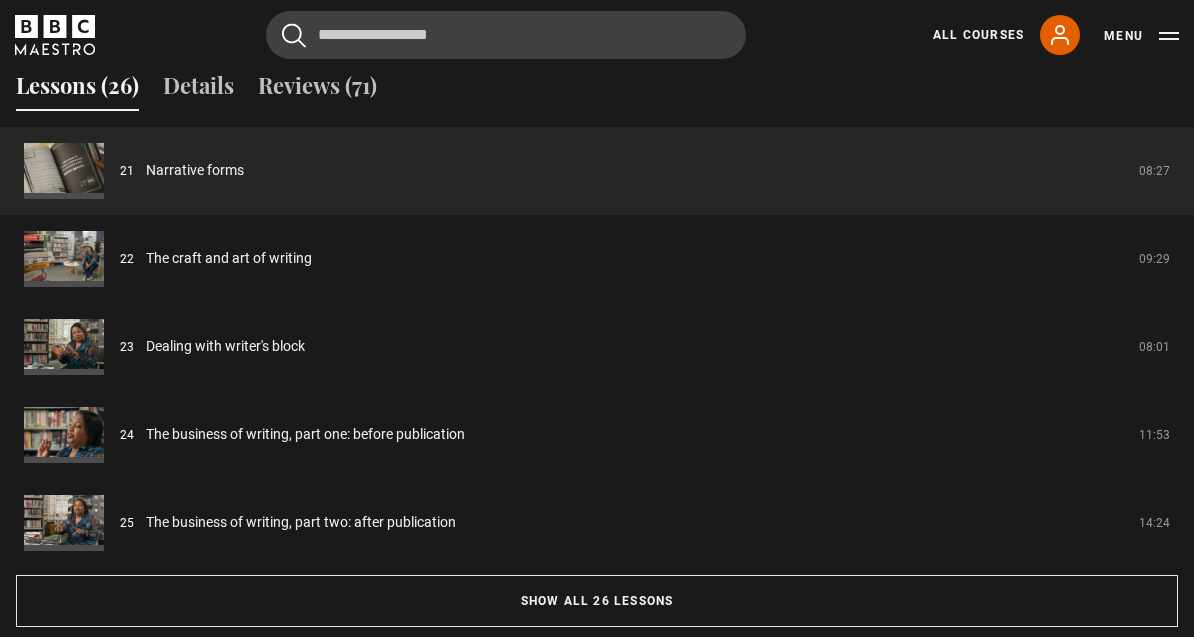 click on "Show all 26 lessons" at bounding box center [597, 601] 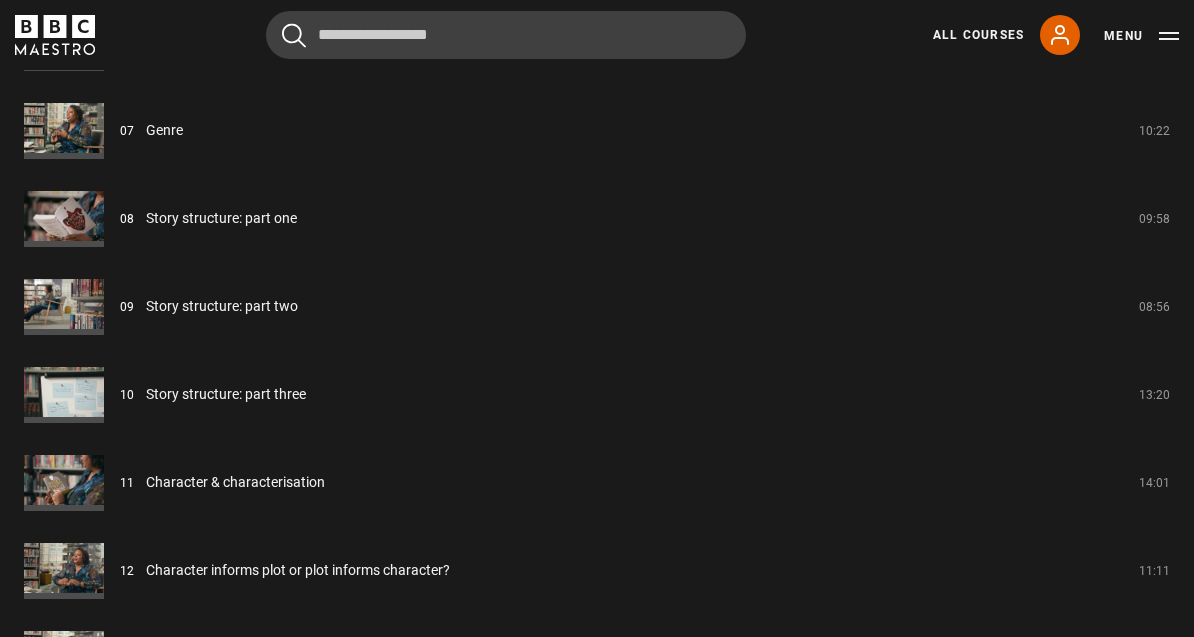scroll, scrollTop: 2306, scrollLeft: 0, axis: vertical 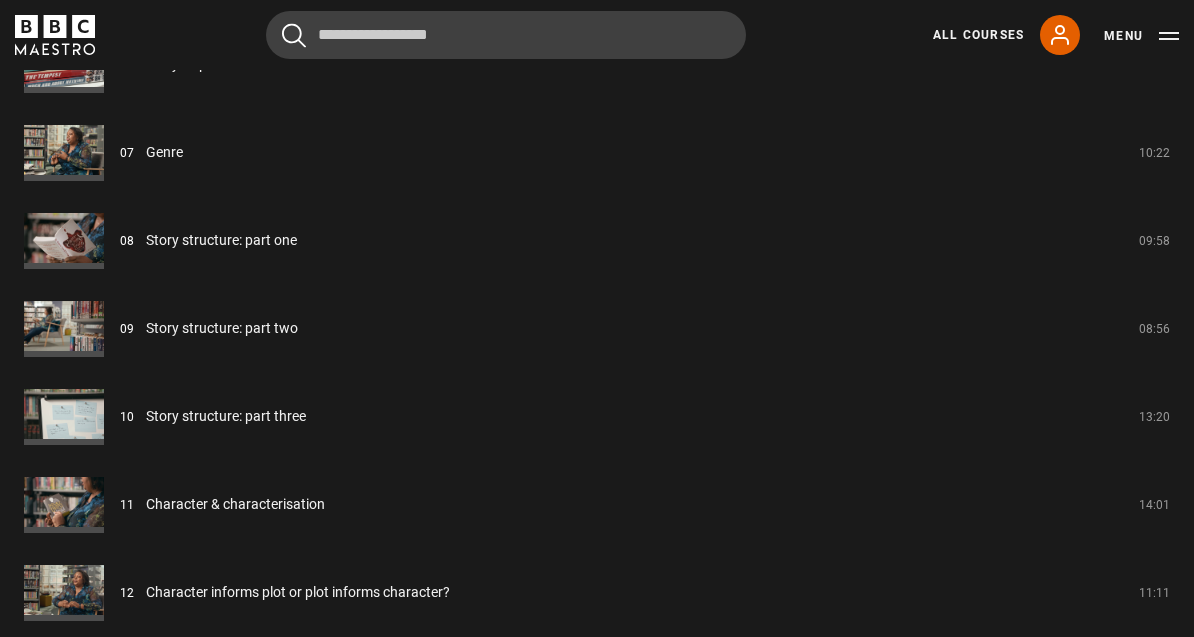 click on "Genre" at bounding box center (164, 152) 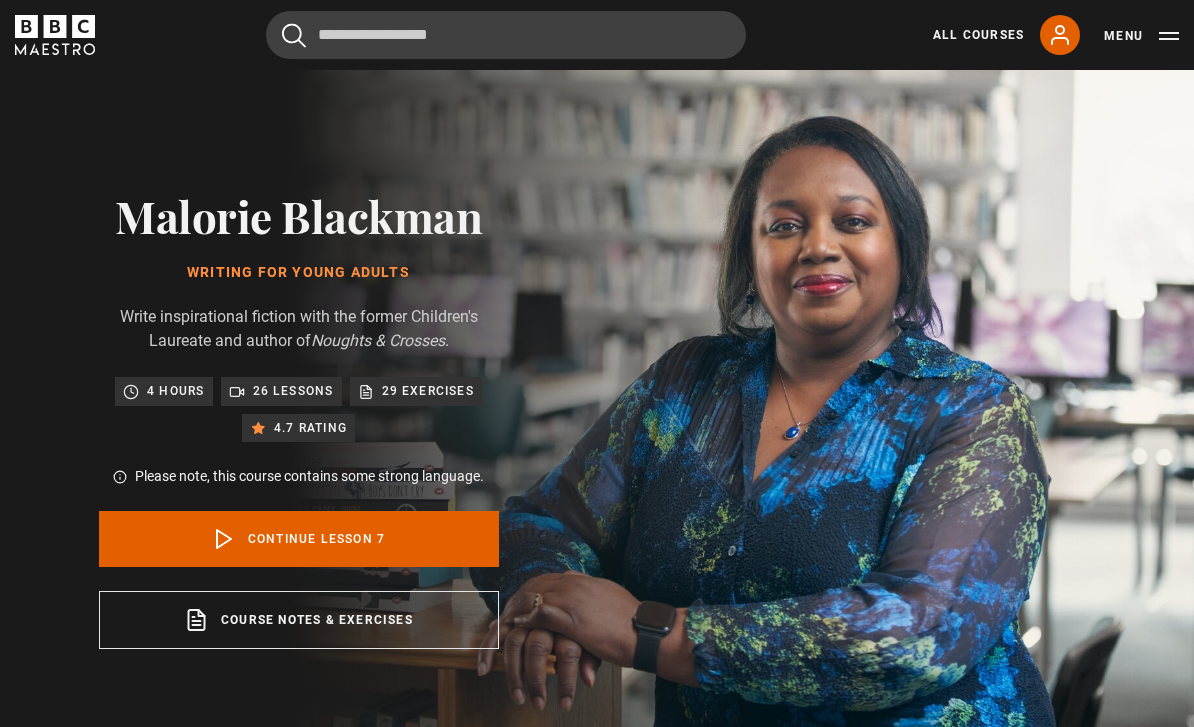 scroll, scrollTop: 801, scrollLeft: 0, axis: vertical 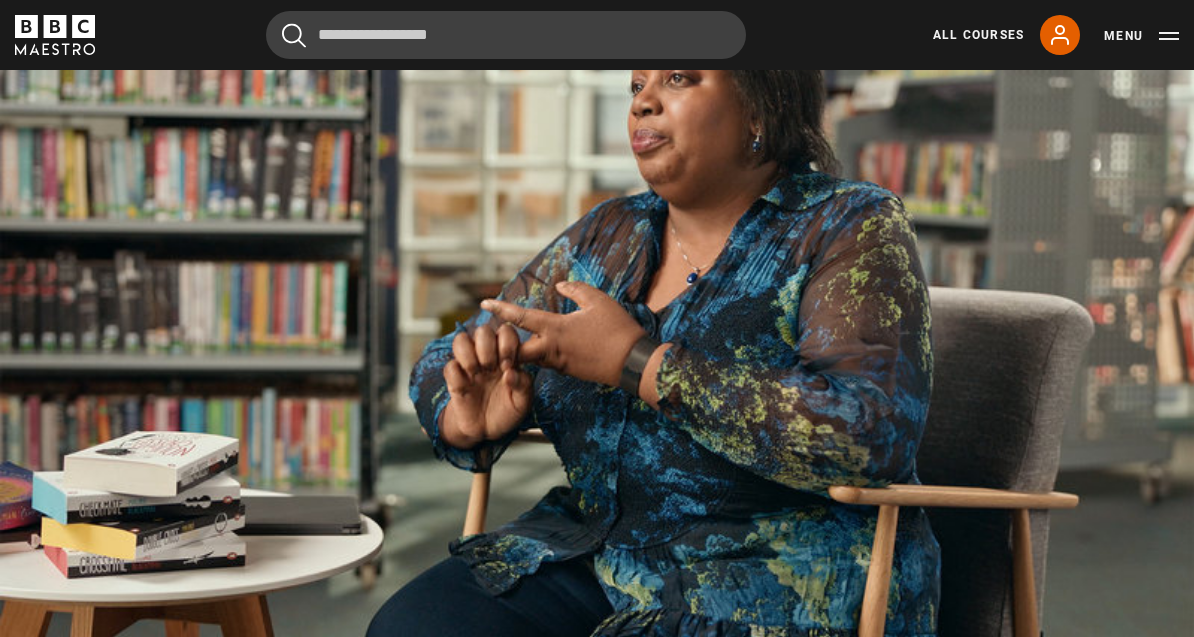 click on "Video Player is loading. Play Lesson Genre 10s Skip Back 10 seconds Pause 10s Skip Forward 10 seconds Loaded :  19.21% Pause Mute Current Time  1:15 - Duration  10:23
Malorie Blackman
Lesson 7
Genre
1x Playback Rate 2x 1.5x 1x , selected 0.5x Captions captions off , selected English  Captions This is a modal window.
Lesson Completed
Up next
Story structure: part one
Cancel
Do you want to save this lesson?
Save lesson" at bounding box center [597, 304] 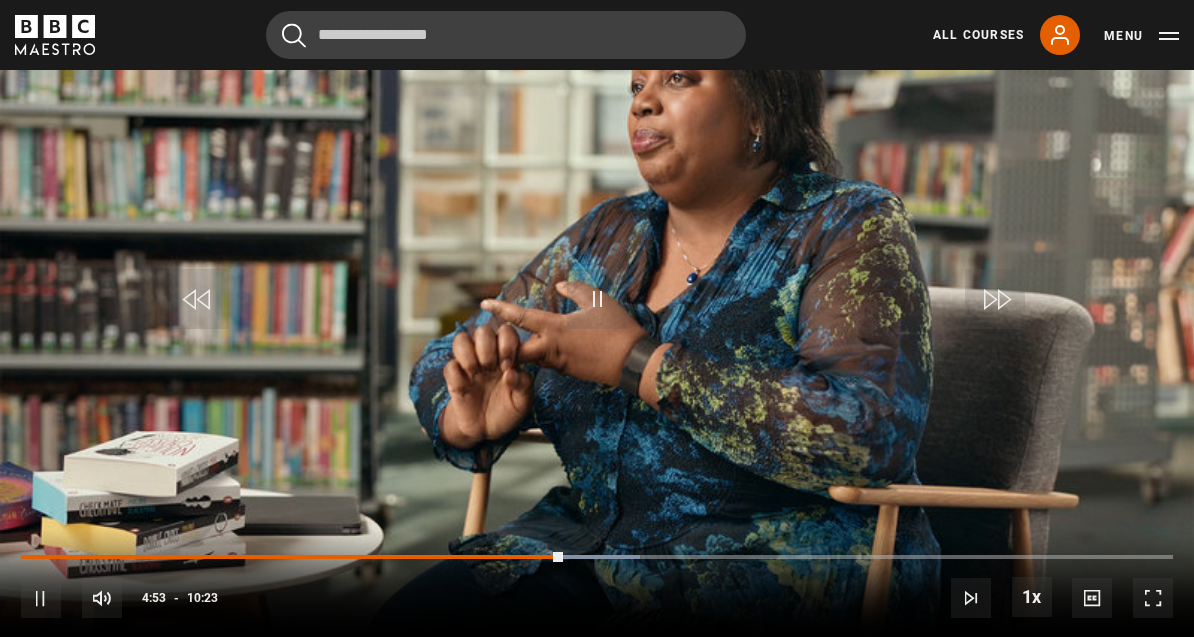 click on "Video Player is loading. Play Lesson Genre 10s Skip Back 10 seconds Pause 10s Skip Forward 10 seconds Loaded :  53.71% Pause Mute Current Time  4:53 - Duration  10:23
Malorie Blackman
Lesson 7
Genre
1x Playback Rate 2x 1.5x 1x , selected 0.5x Captions captions off , selected English  Captions This is a modal window.
Lesson Completed
Up next
Story structure: part one
Cancel
Do you want to save this lesson?
Save lesson" at bounding box center (597, 304) 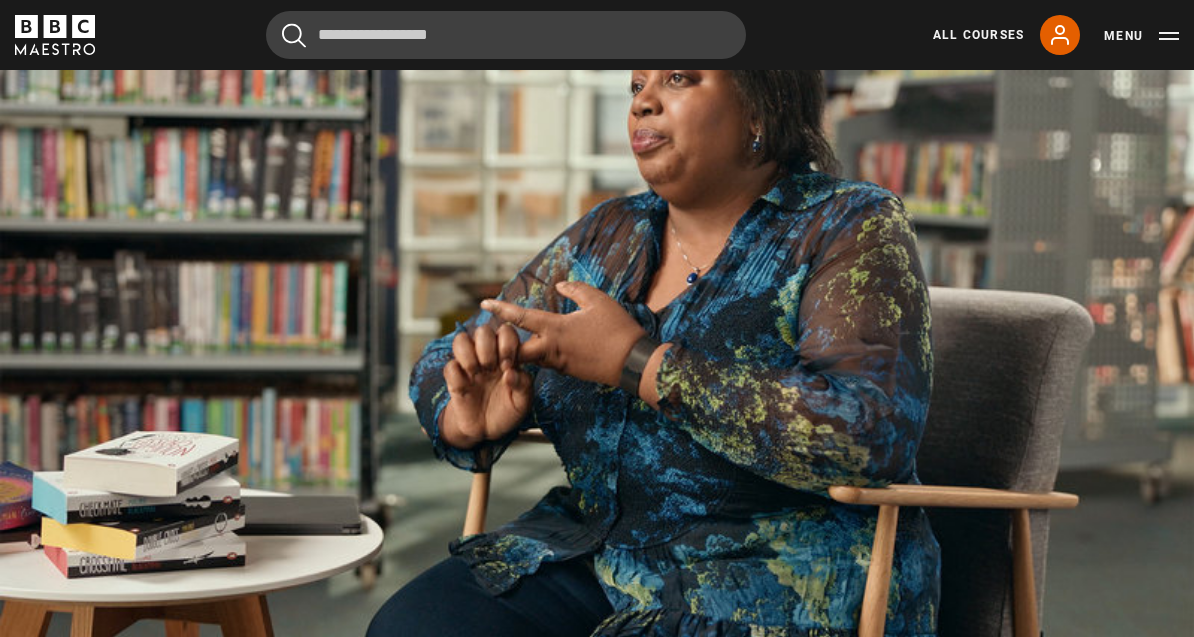 click on "Video Player is loading. Play Lesson Genre 10s Skip Back 10 seconds Pause 10s Skip Forward 10 seconds Loaded :  61.74% Pause Mute Current Time  5:45 - Duration  10:23
Malorie Blackman
Lesson 7
Genre
1x Playback Rate 2x 1.5x 1x , selected 0.5x Captions captions off , selected English  Captions This is a modal window.
Lesson Completed
Up next
Story structure: part one
Cancel
Do you want to save this lesson?
Save lesson" at bounding box center [597, 304] 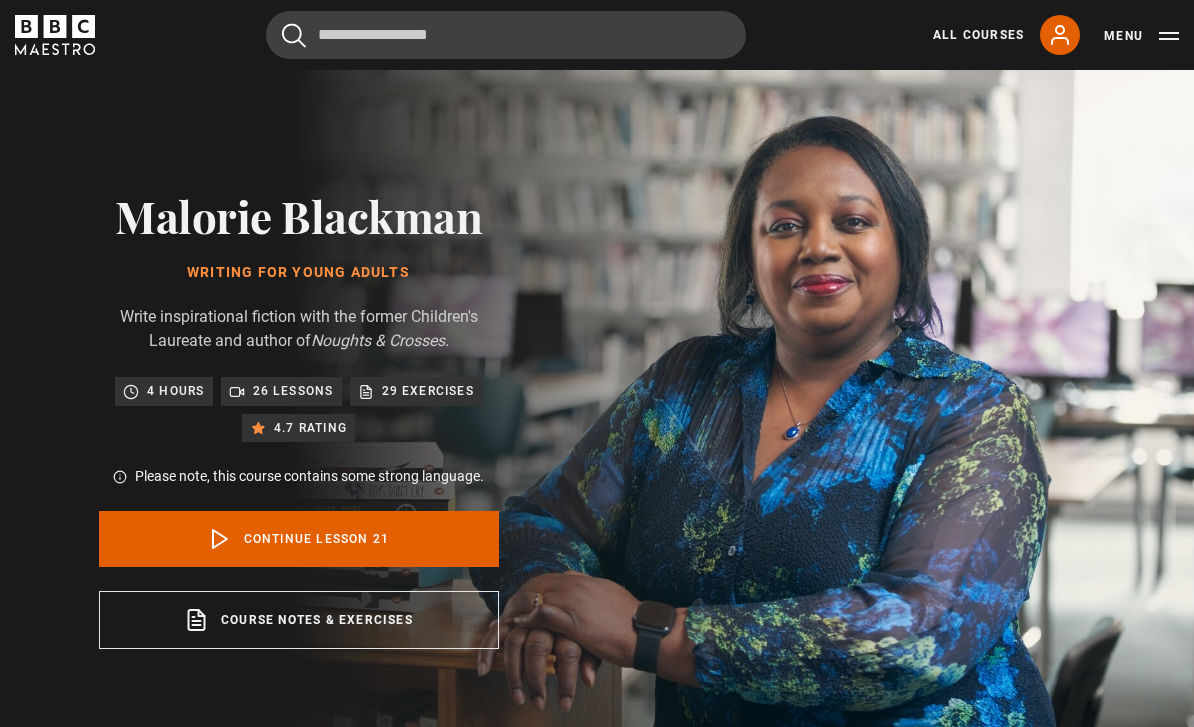 scroll, scrollTop: 0, scrollLeft: 0, axis: both 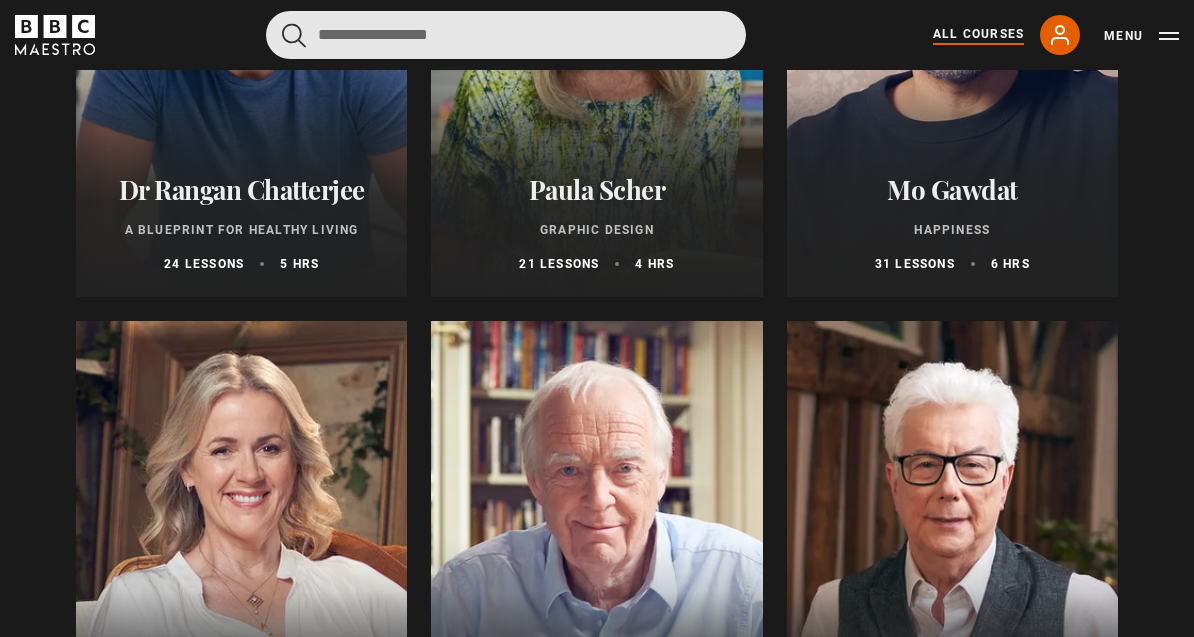 click at bounding box center (506, 35) 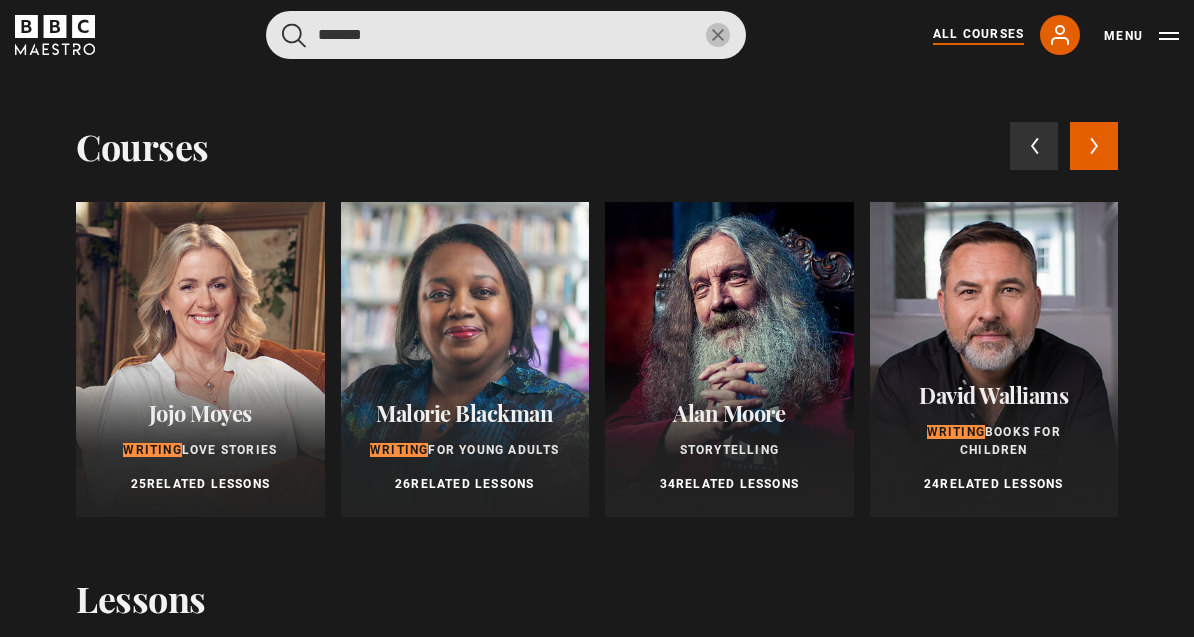 type on "*******" 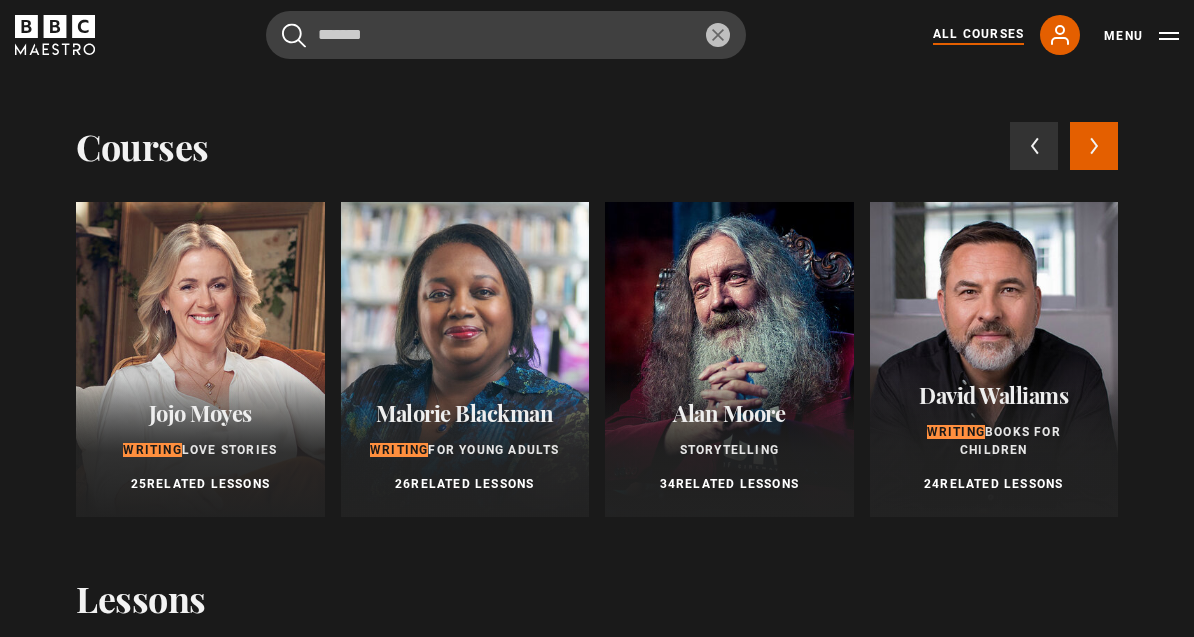 scroll, scrollTop: 3405, scrollLeft: 0, axis: vertical 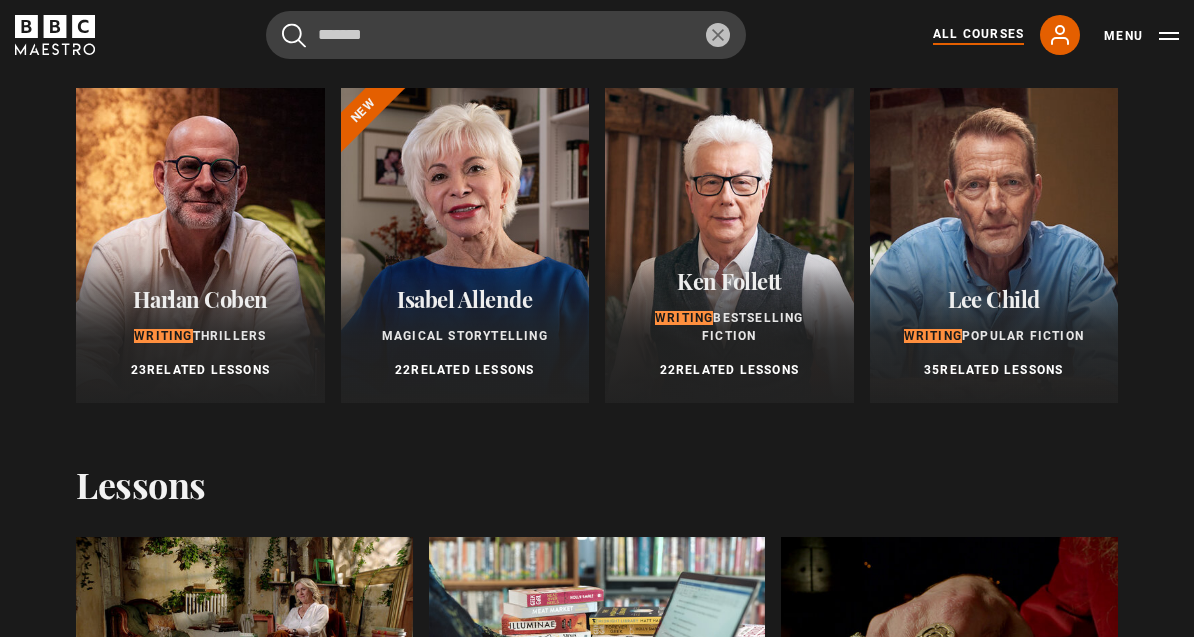 click on "Isabel Allende" at bounding box center (464, 299) 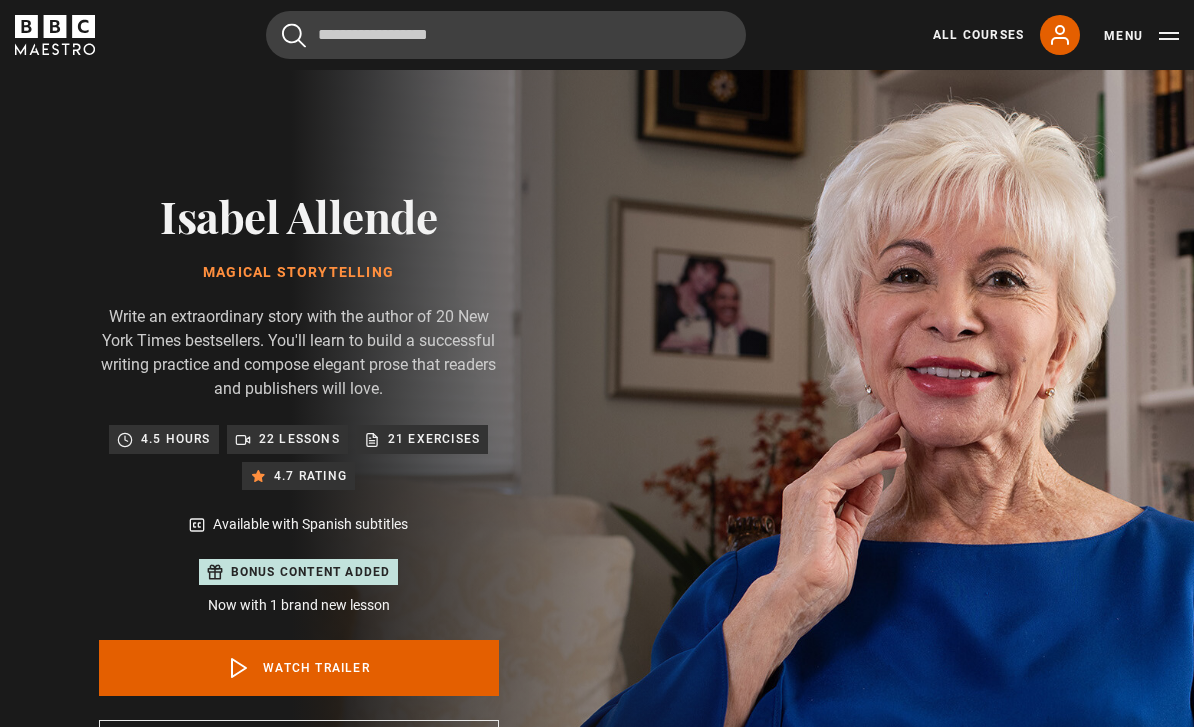 scroll, scrollTop: 0, scrollLeft: 0, axis: both 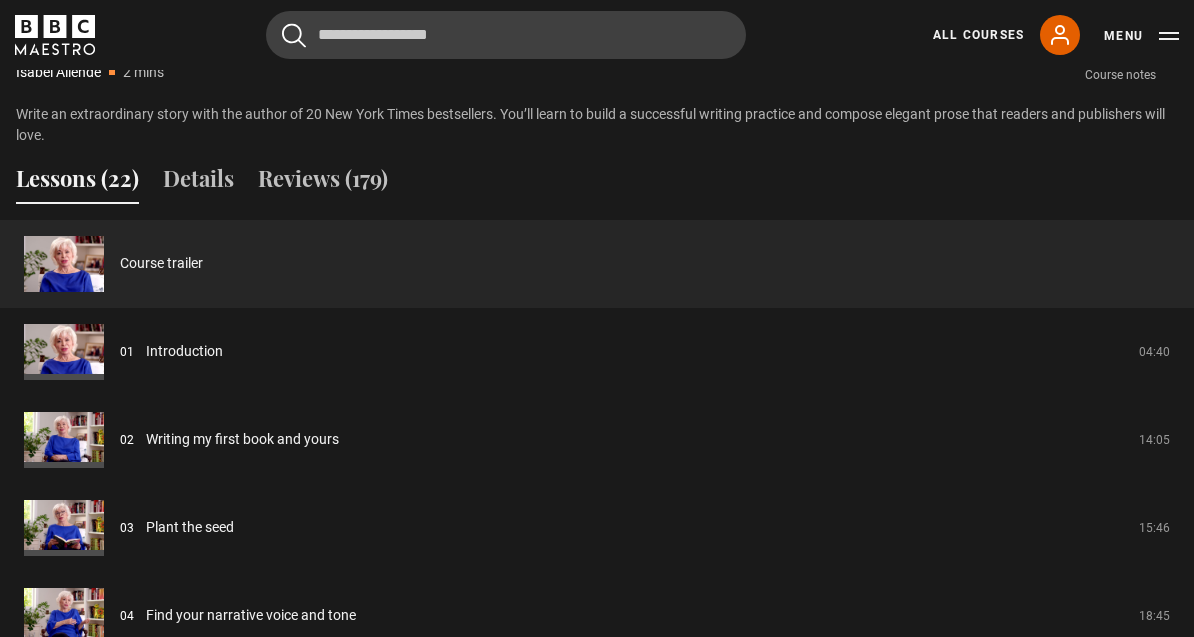 click on "Show all 22 lessons" at bounding box center [597, 694] 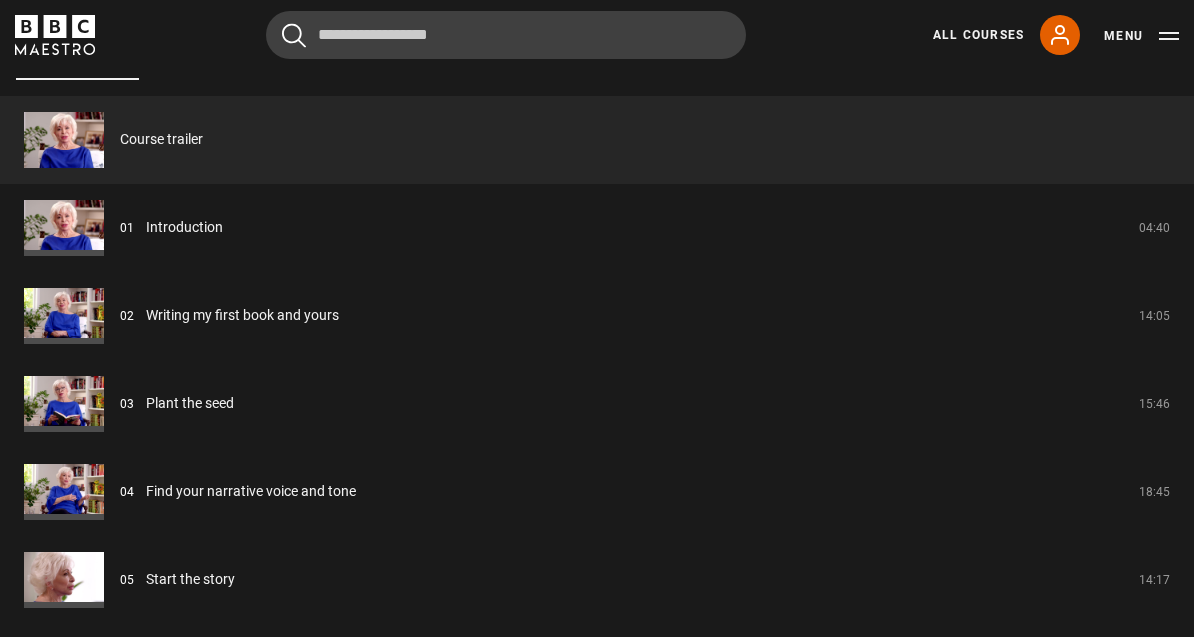 scroll, scrollTop: 1827, scrollLeft: 0, axis: vertical 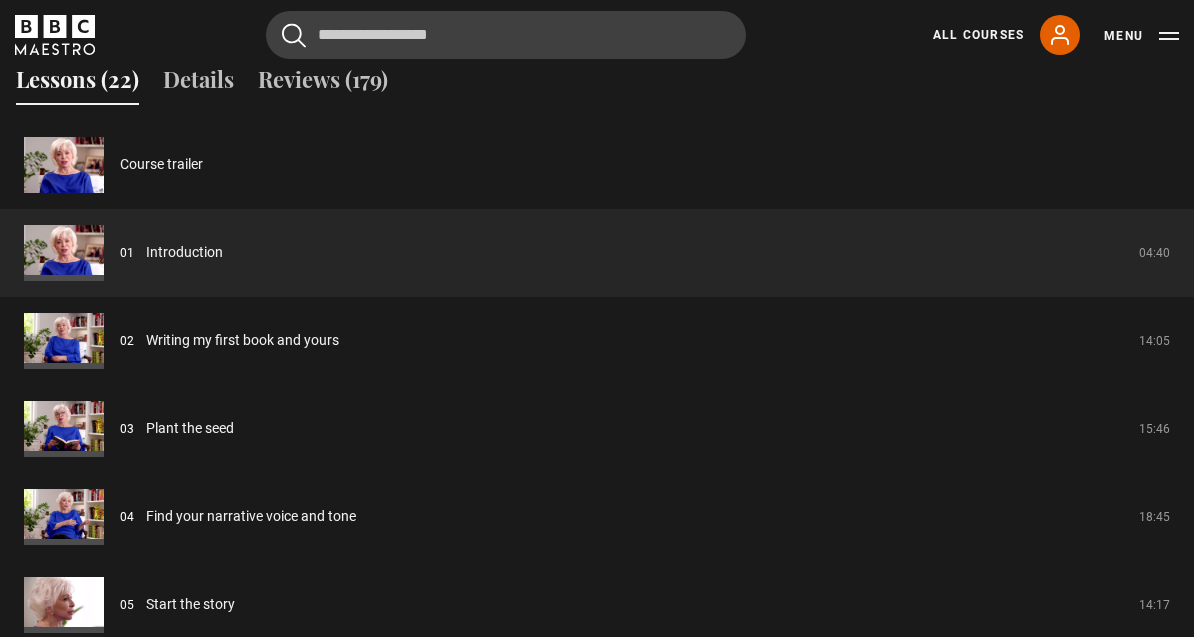 click on "Show all 22 lessons" at bounding box center (597, 683) 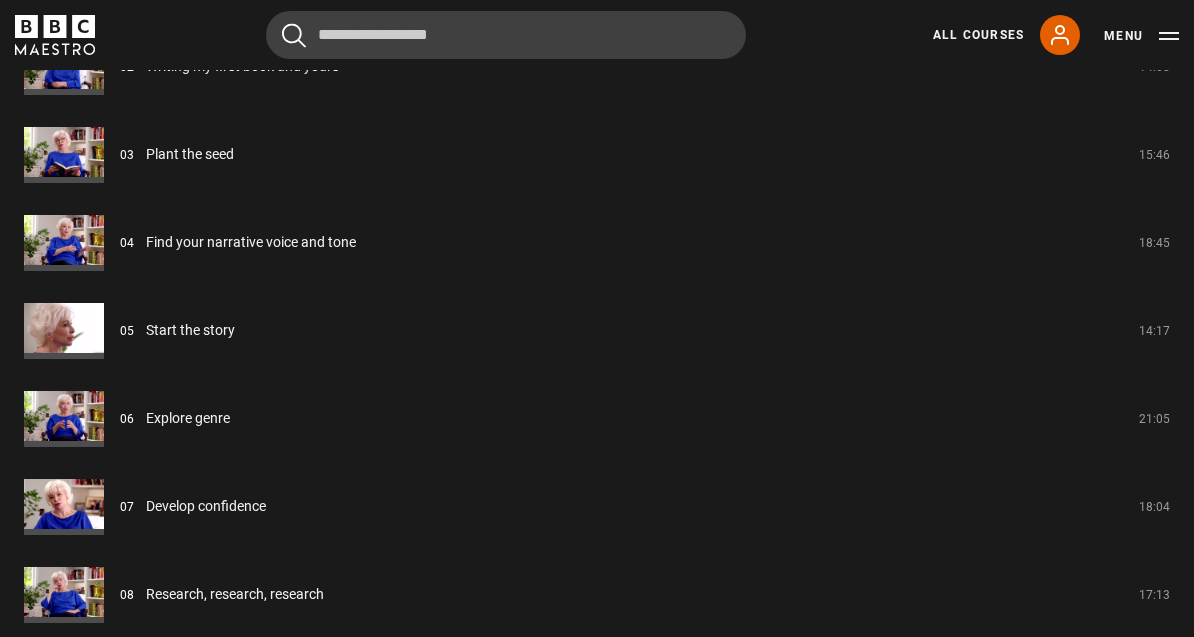 scroll, scrollTop: 2086, scrollLeft: 0, axis: vertical 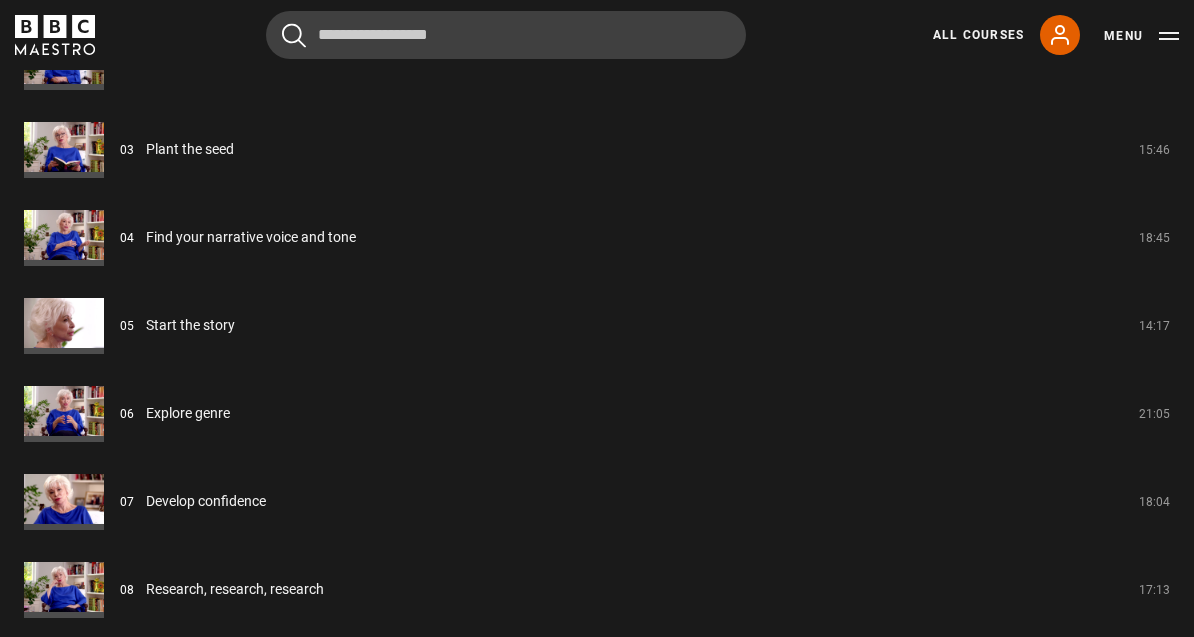 click on "Explore genre" at bounding box center (188, 413) 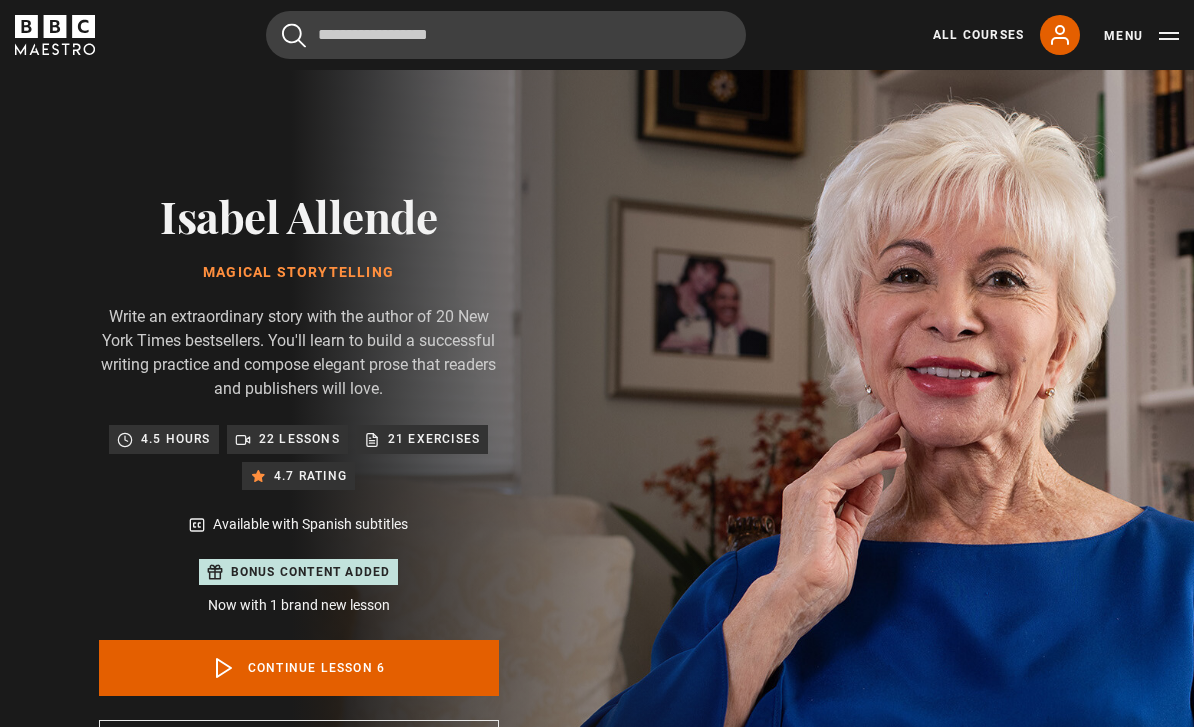 scroll, scrollTop: 896, scrollLeft: 0, axis: vertical 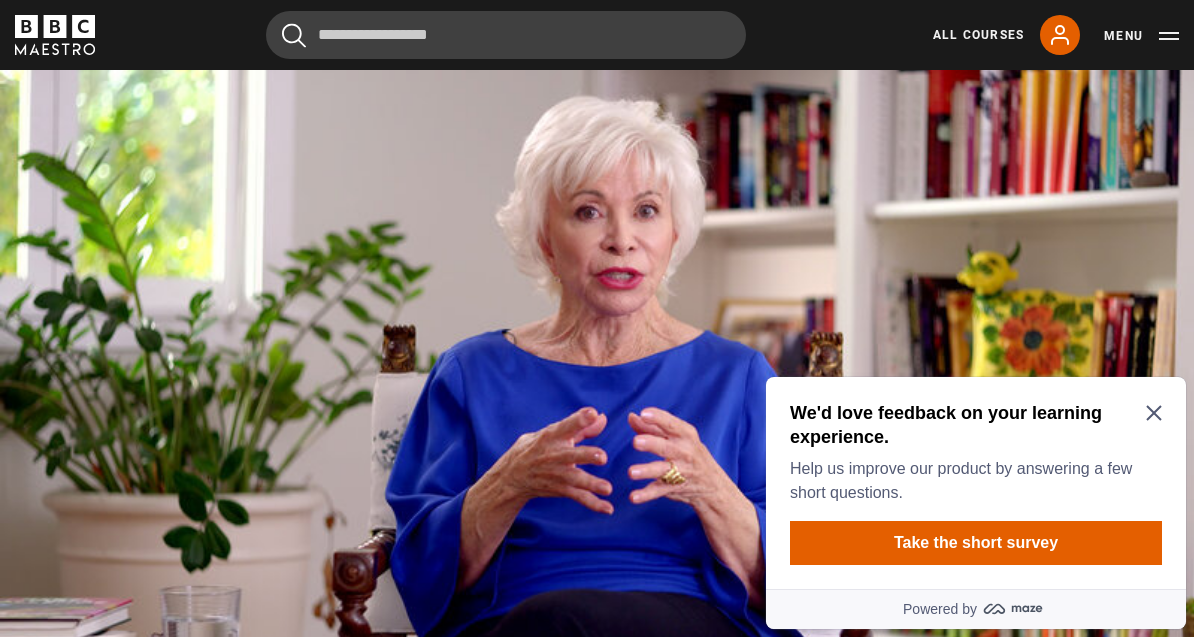 click 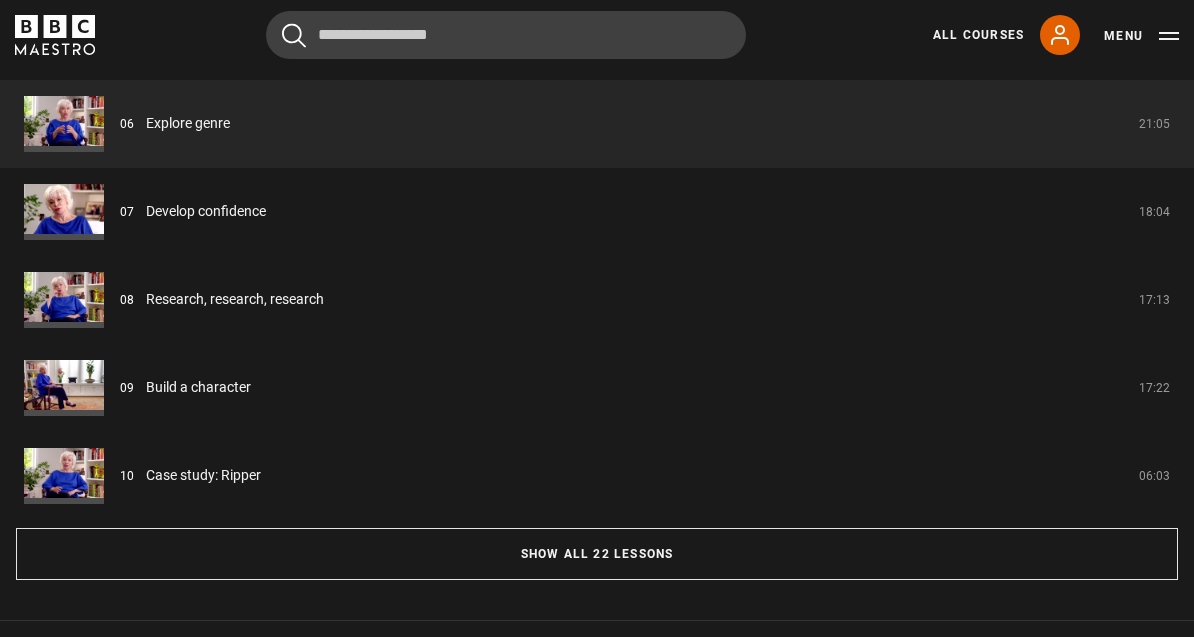 scroll, scrollTop: 1852, scrollLeft: 0, axis: vertical 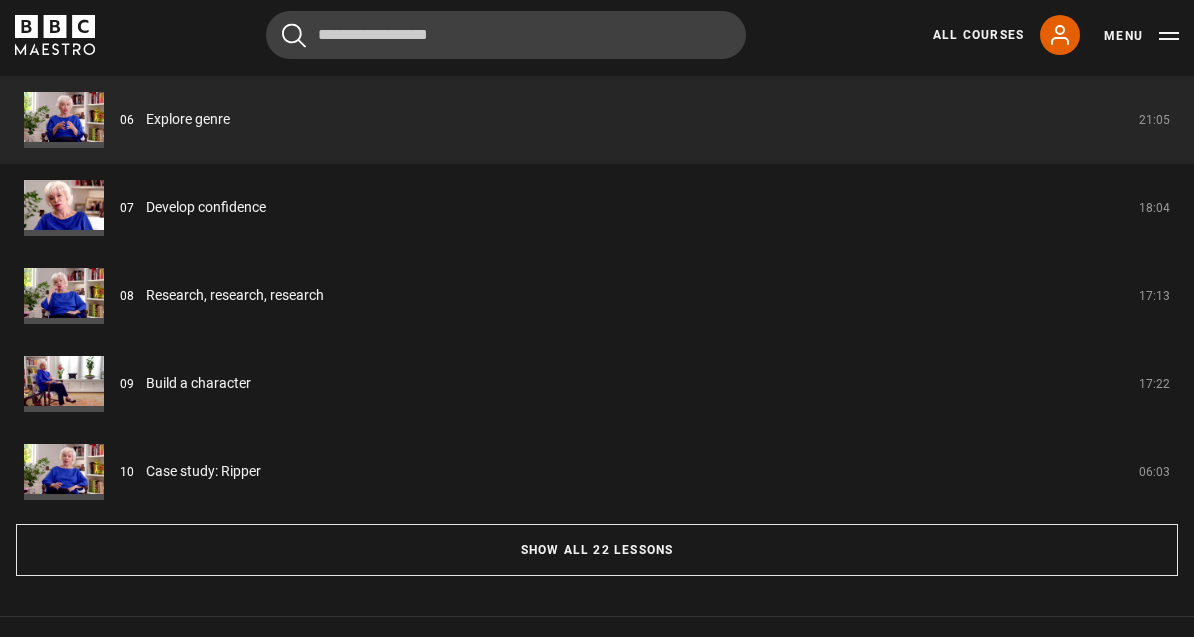 click on "Show all 22 lessons" at bounding box center [597, 550] 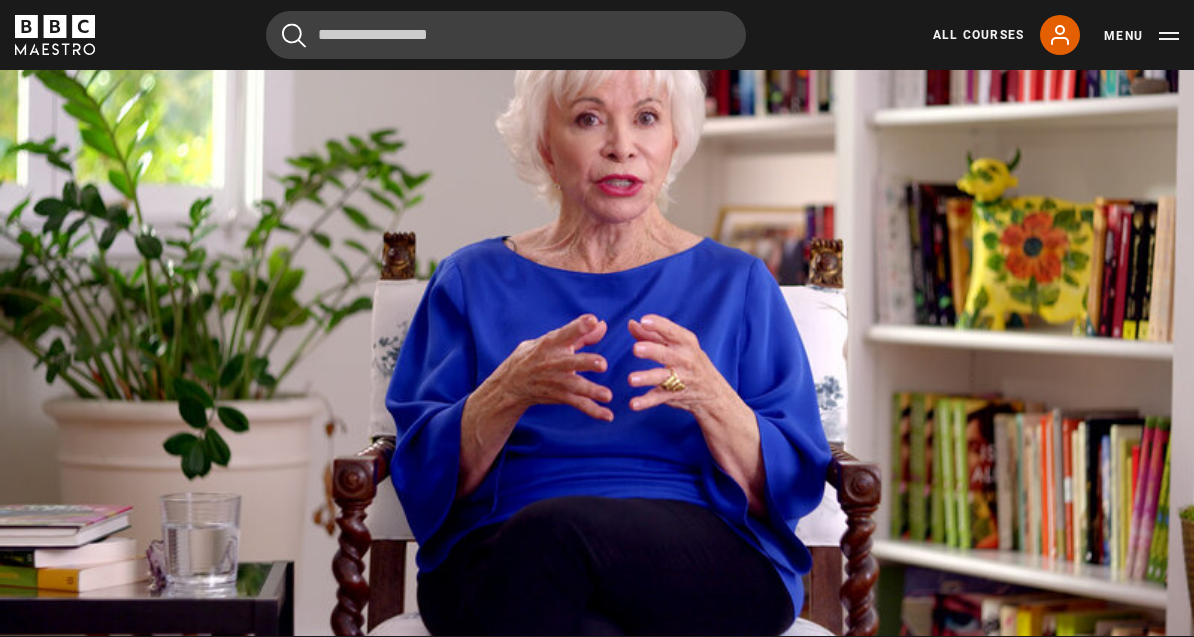 scroll, scrollTop: 1099, scrollLeft: 0, axis: vertical 